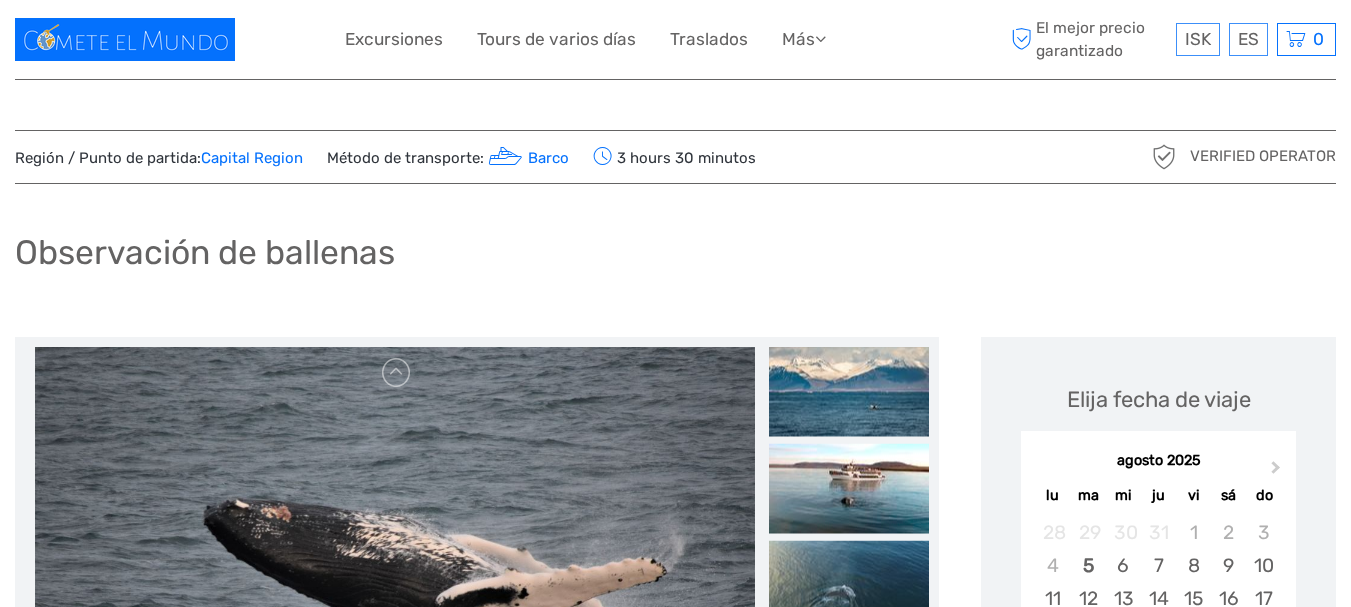 scroll, scrollTop: 200, scrollLeft: 0, axis: vertical 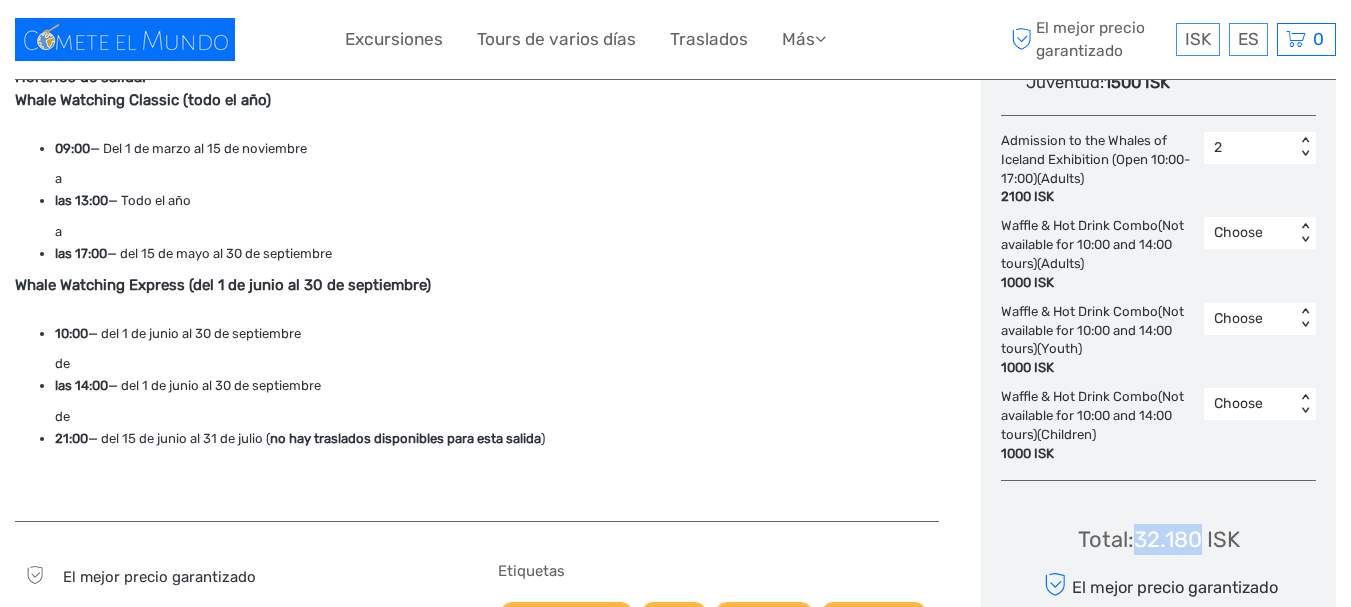 drag, startPoint x: 1141, startPoint y: 537, endPoint x: 1197, endPoint y: 545, distance: 56.568542 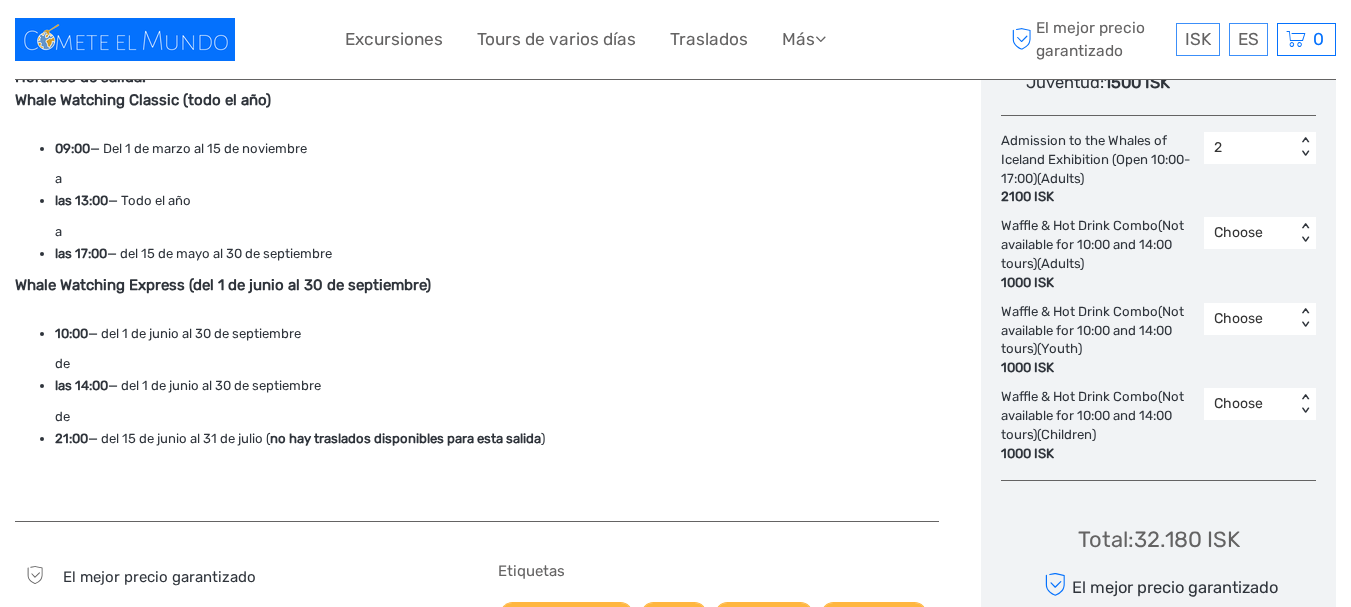 click on "2" at bounding box center [1249, 148] 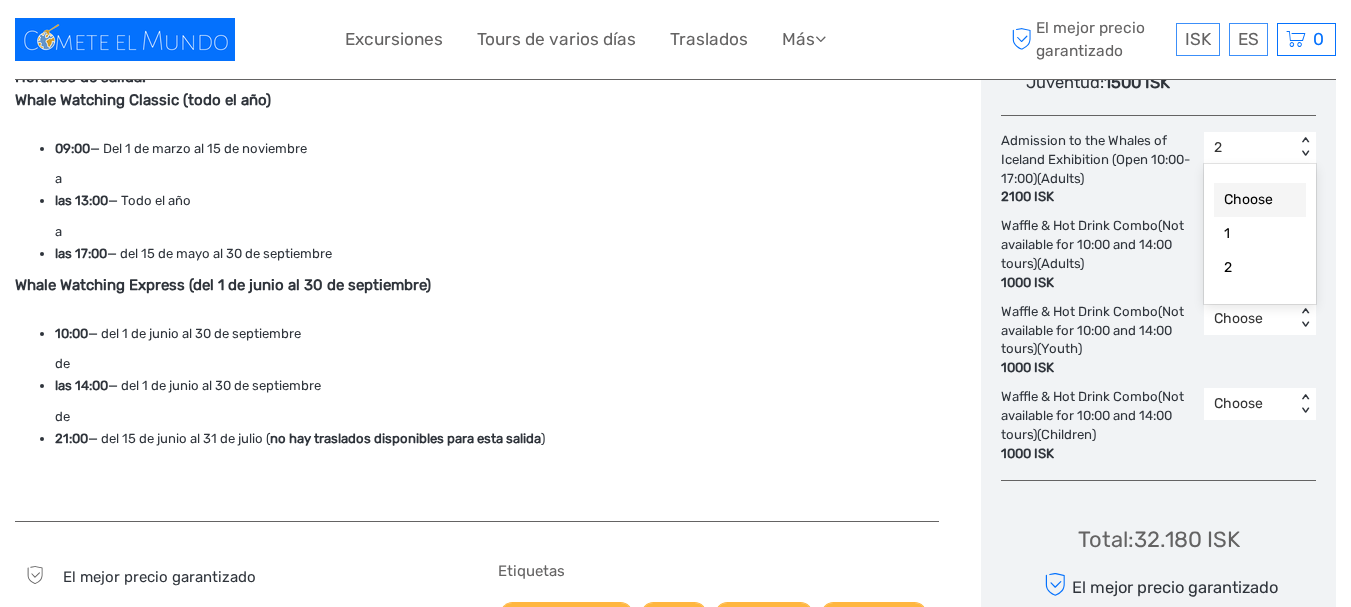 click on "Choose" at bounding box center (1260, 200) 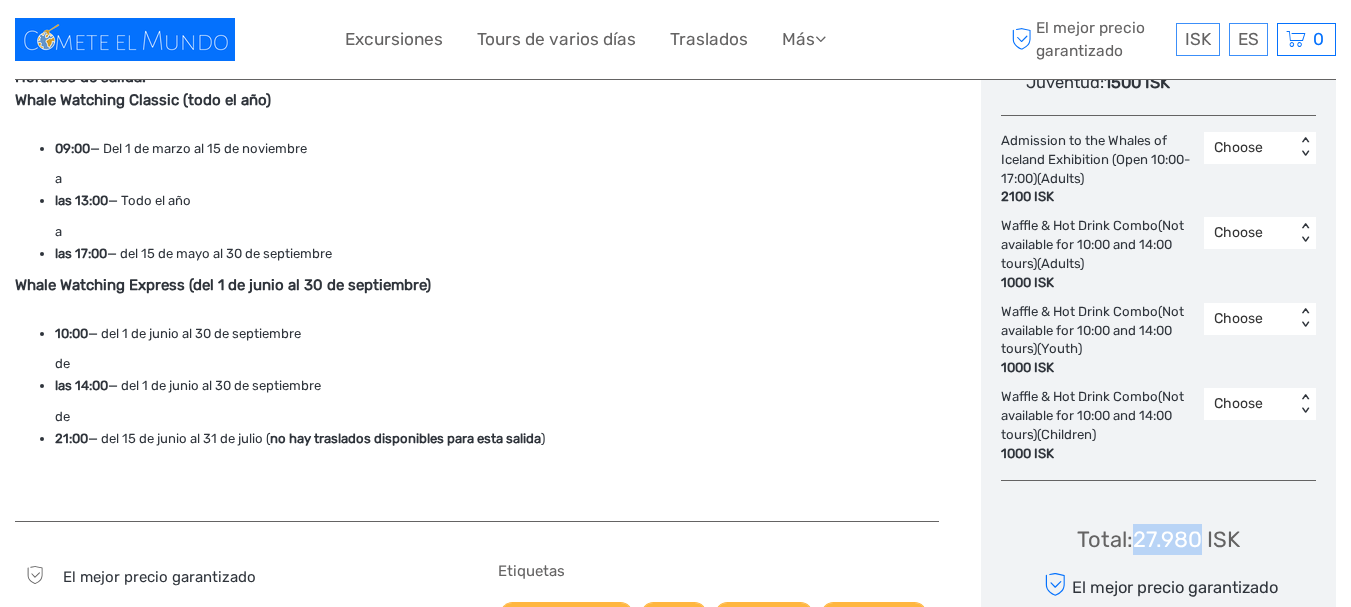 drag, startPoint x: 1137, startPoint y: 536, endPoint x: 1193, endPoint y: 551, distance: 57.974133 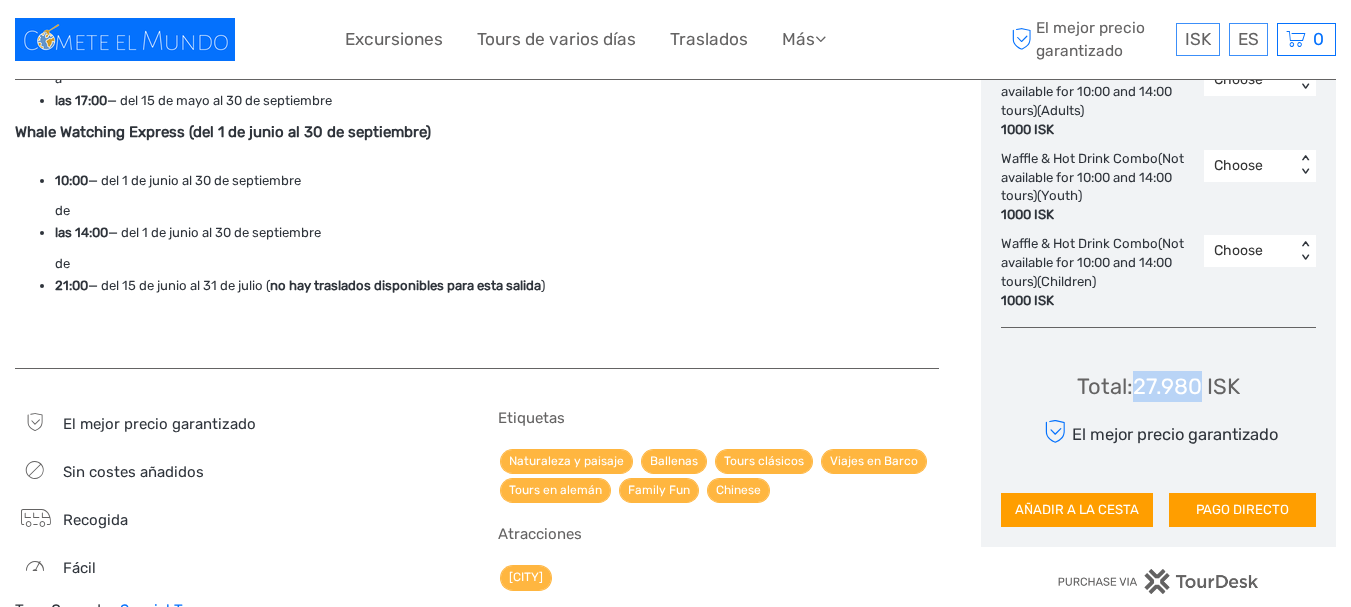 scroll, scrollTop: 1500, scrollLeft: 0, axis: vertical 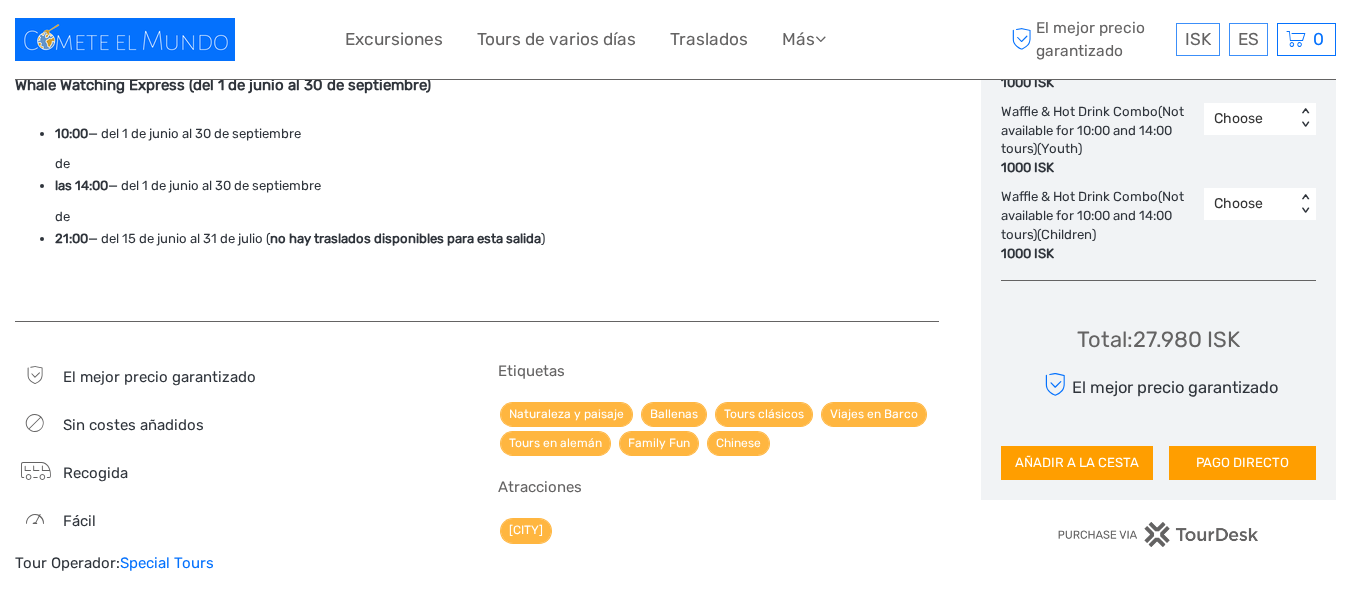click on "Elija fecha de viaje Next Month agosto 2025 lu ma mi ju vi sá do 28 29 30 31 1 2 3 4 5 6 7 8 9 10 11 12 13 14 15 16 17 18 19 20 21 22 23 24 25 26 27 28 29 30 31 1 2 3 4 5 6 7 Seleccione una hora de inicio 09:00 < > Seleccione el número de participantes (Min. 1 participante) Adultos 16 - 100 años 13.990 ISK - 2 + Niños 0 - 6 años 0 ISK - 0 + Juventud 7 - 15 años 6995 ISK - 0 + Me gustaría ser recogido Adultos :  3000 ISK Niños :  0 ISK Juventud :  1500 ISK Admission to the Whales of Iceland Exhibition (Open 10:00-17:00)  (Adults) 2100 ISK Choose < > Waffle & Hot Drink Combo(Not available for 10:00 and 14:00 tours)  (Adults) 1000 ISK Choose < > Waffle & Hot Drink Combo(Not available for 10:00 and 14:00 tours)  (Youth) 1000 ISK Choose < > Waffle & Hot Drink Combo(Not available for 10:00 and 14:00 tours)  (Children) 1000 ISK Choose < > Total :  27.980 ISK El mejor precio garantizado AÑADIR A LA CESTA PAGO DIRECTO" at bounding box center [1158, -332] 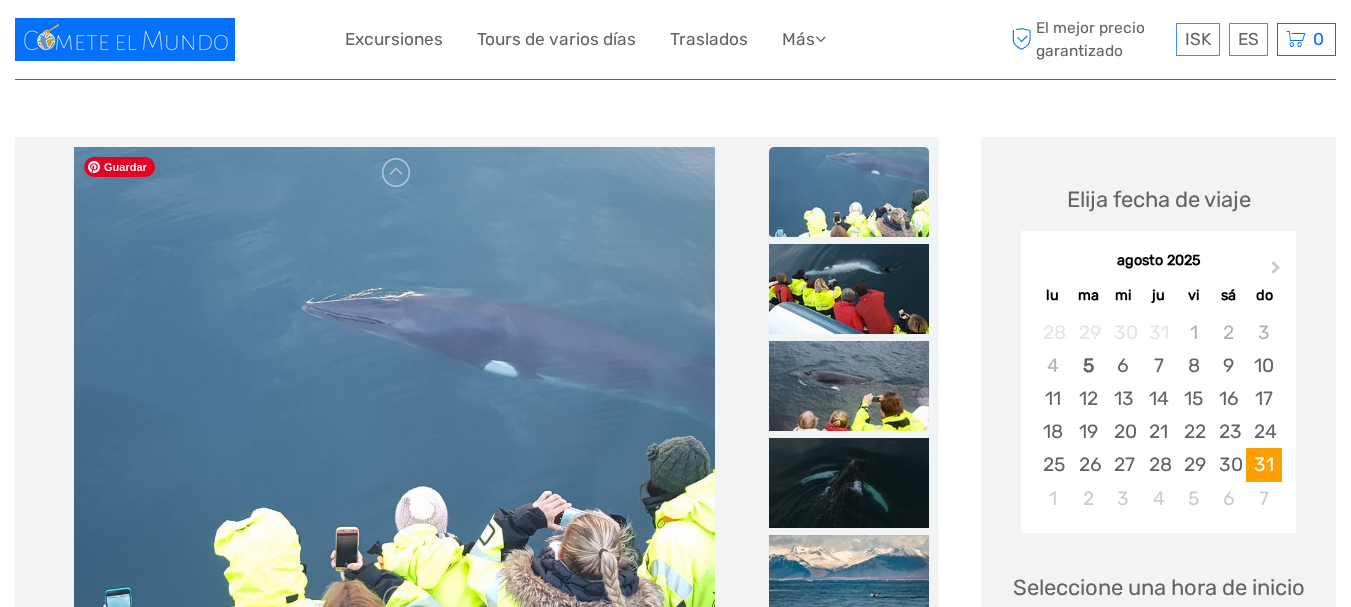 scroll, scrollTop: 300, scrollLeft: 0, axis: vertical 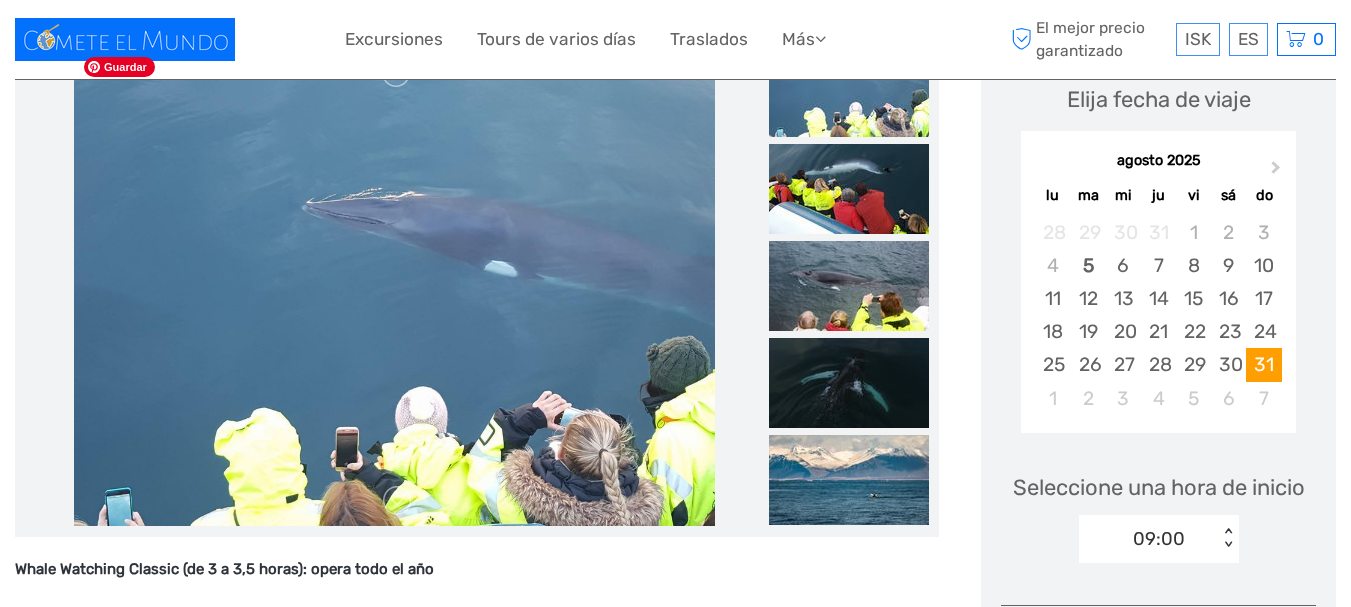 click at bounding box center (394, 287) 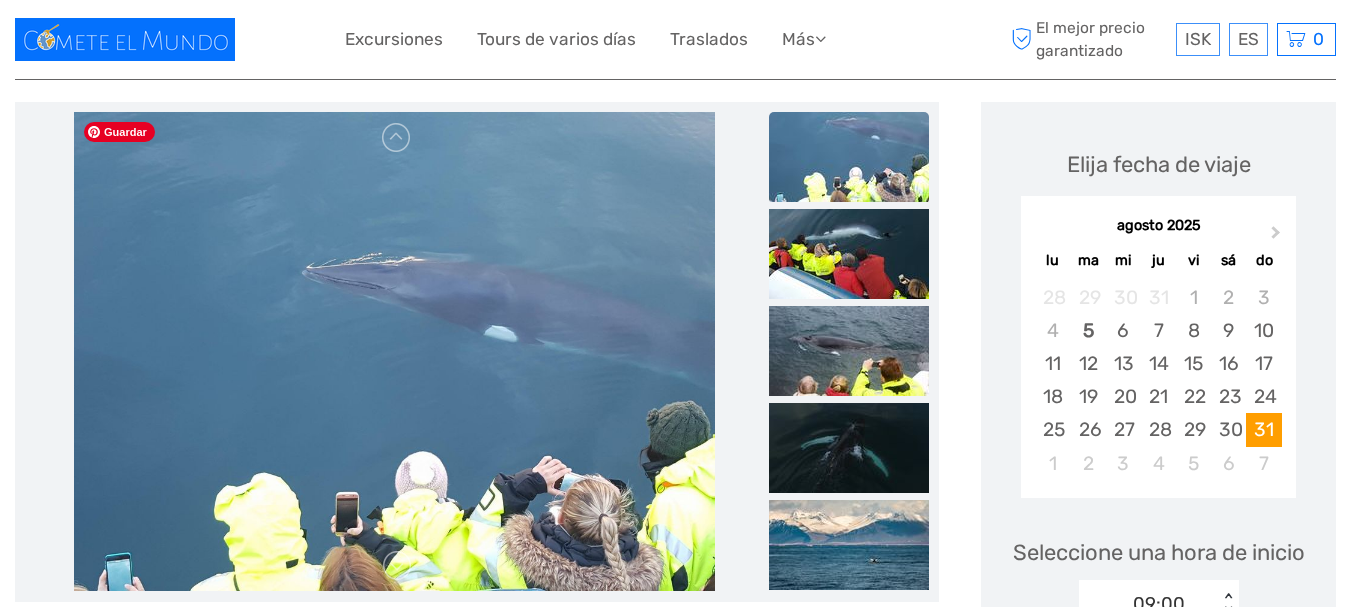 scroll, scrollTop: 200, scrollLeft: 0, axis: vertical 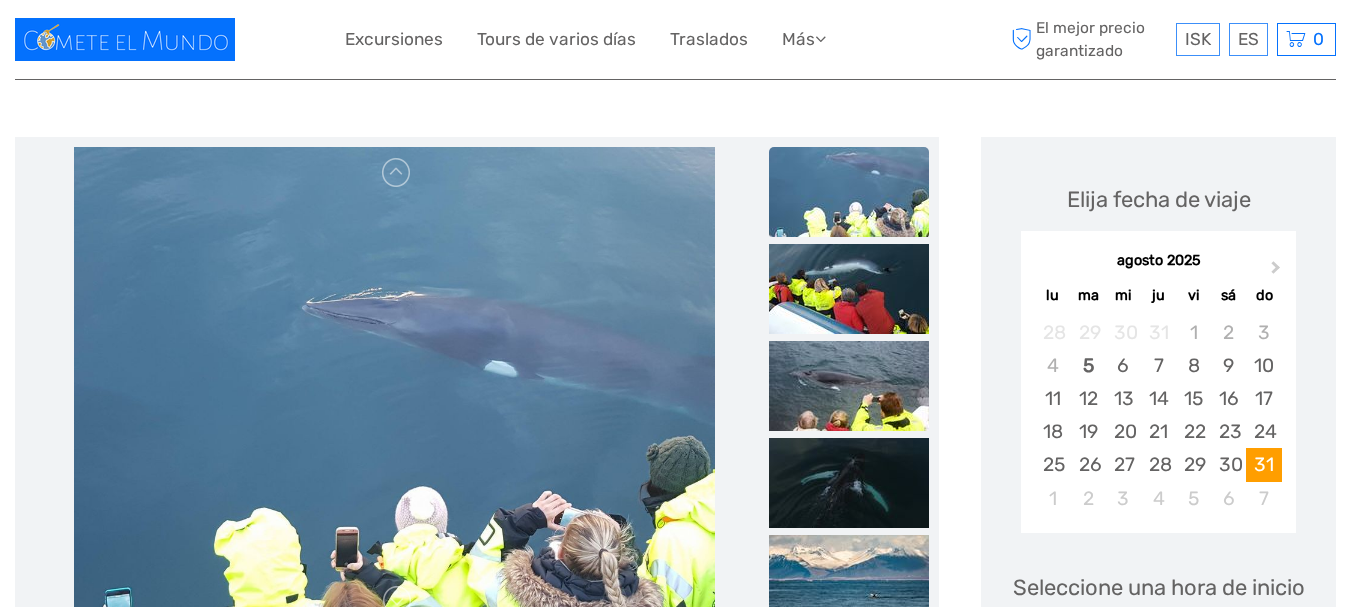 click at bounding box center (849, 192) 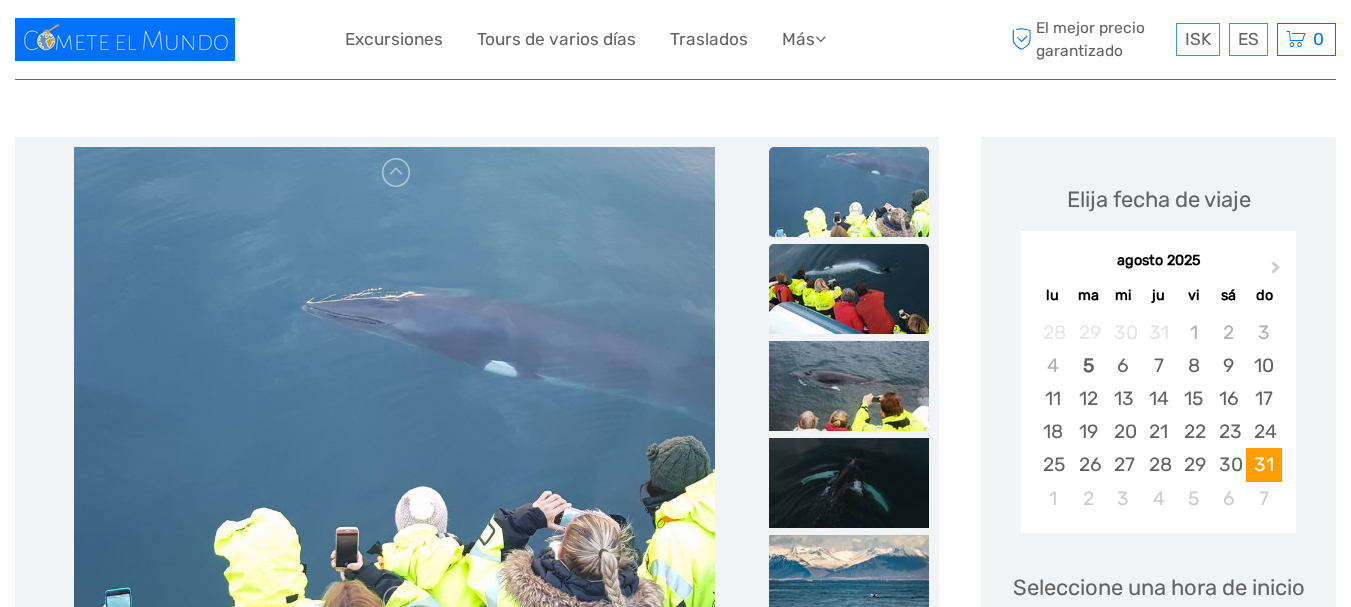 click at bounding box center [849, 289] 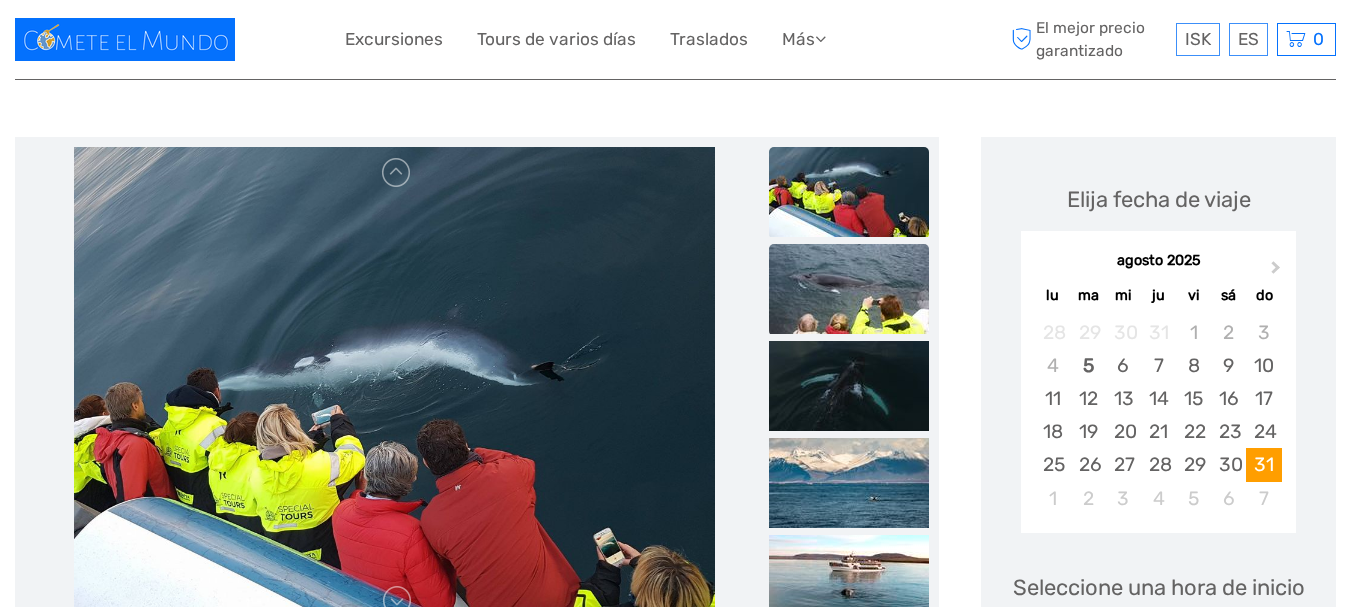 click at bounding box center [849, 289] 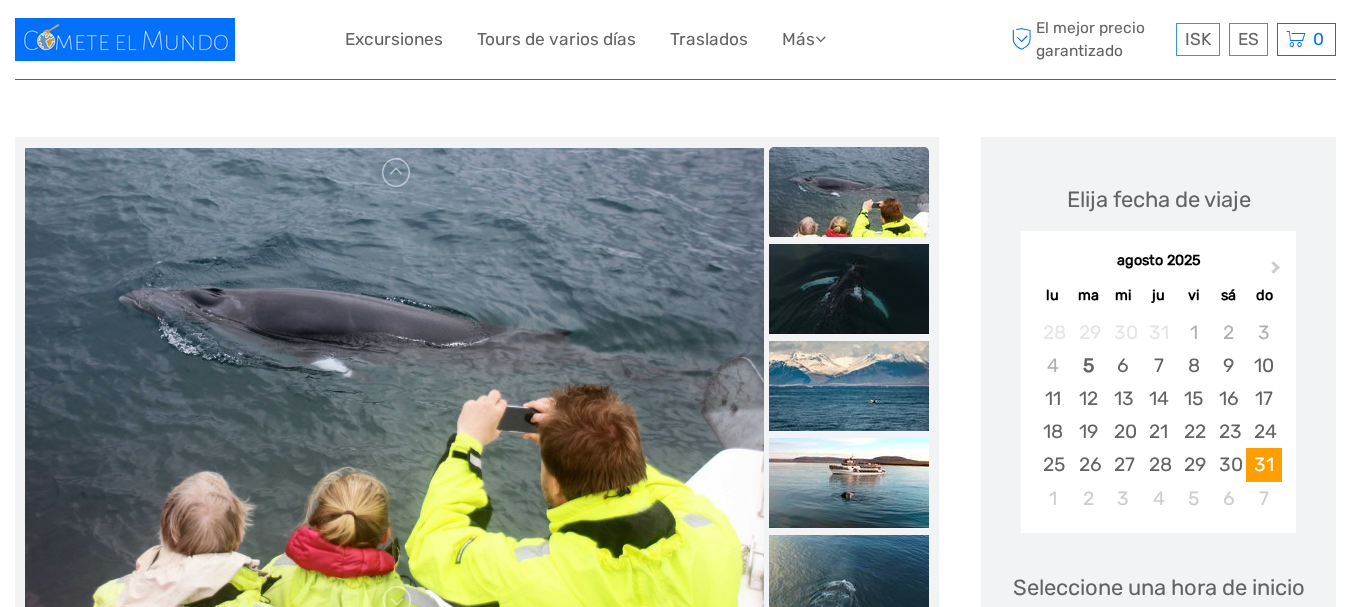 click at bounding box center [849, 192] 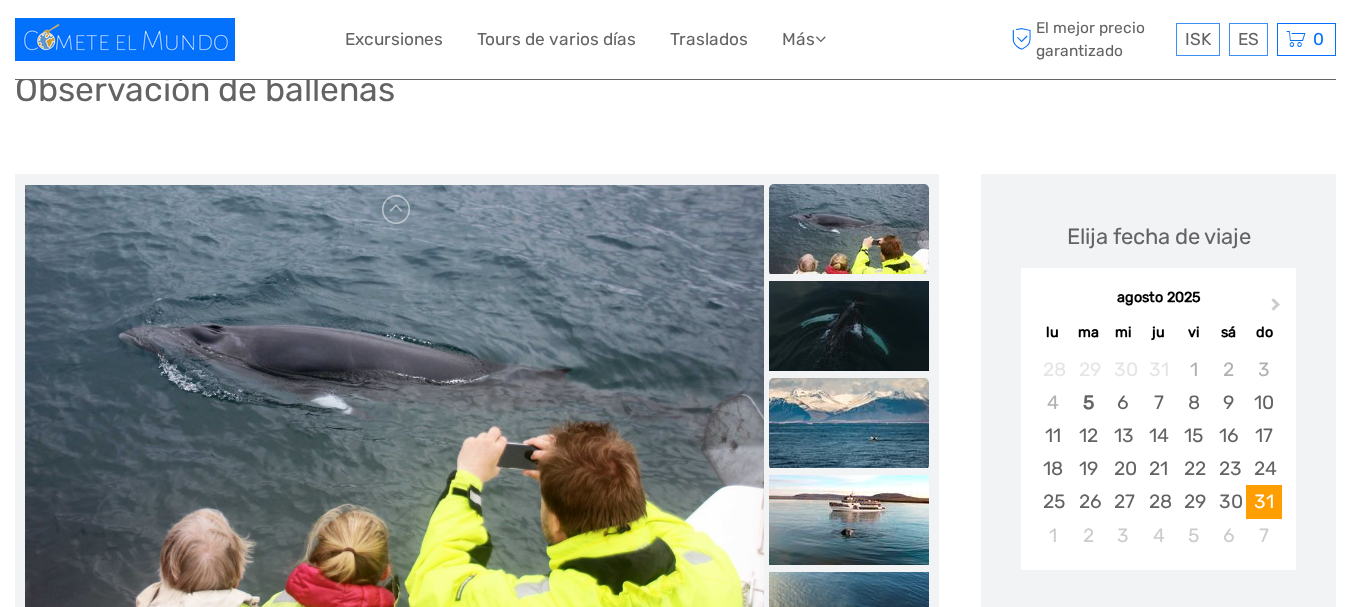 scroll, scrollTop: 300, scrollLeft: 0, axis: vertical 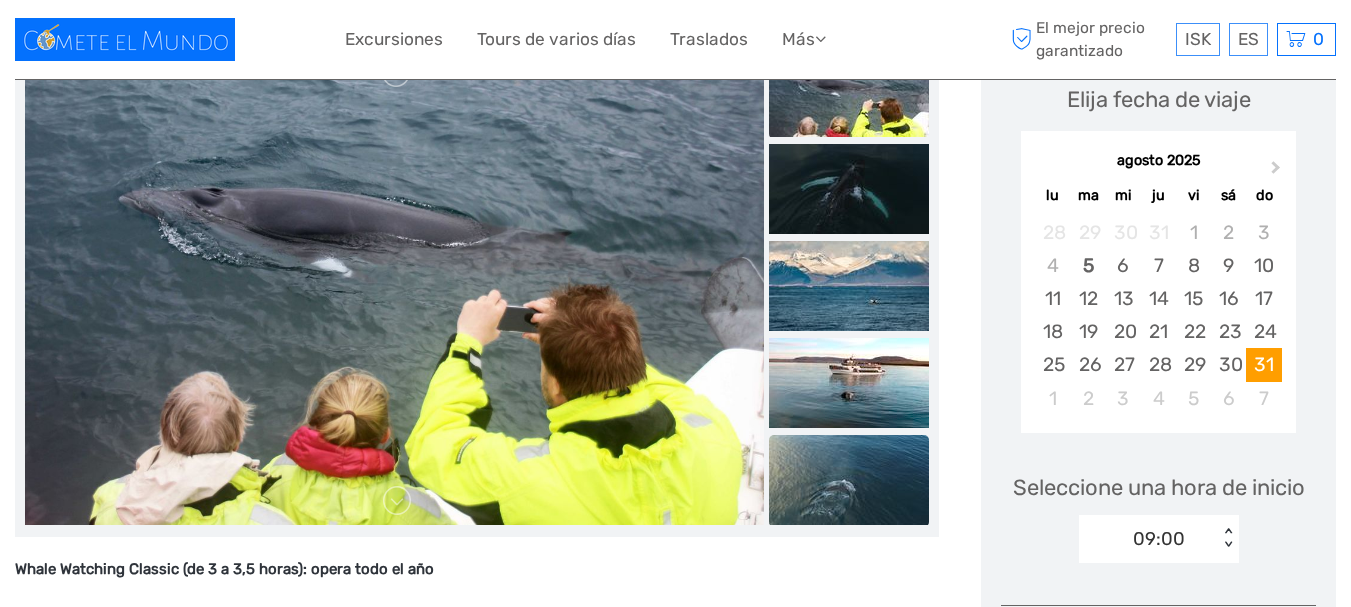 click at bounding box center (849, 480) 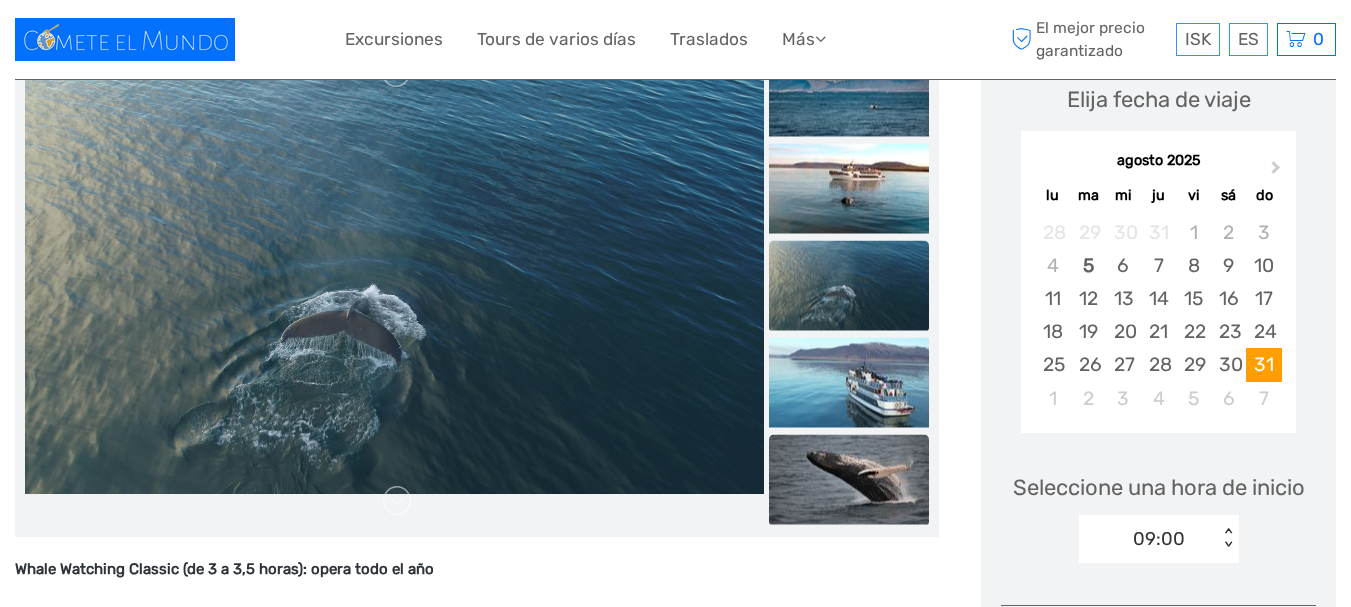click at bounding box center (849, 479) 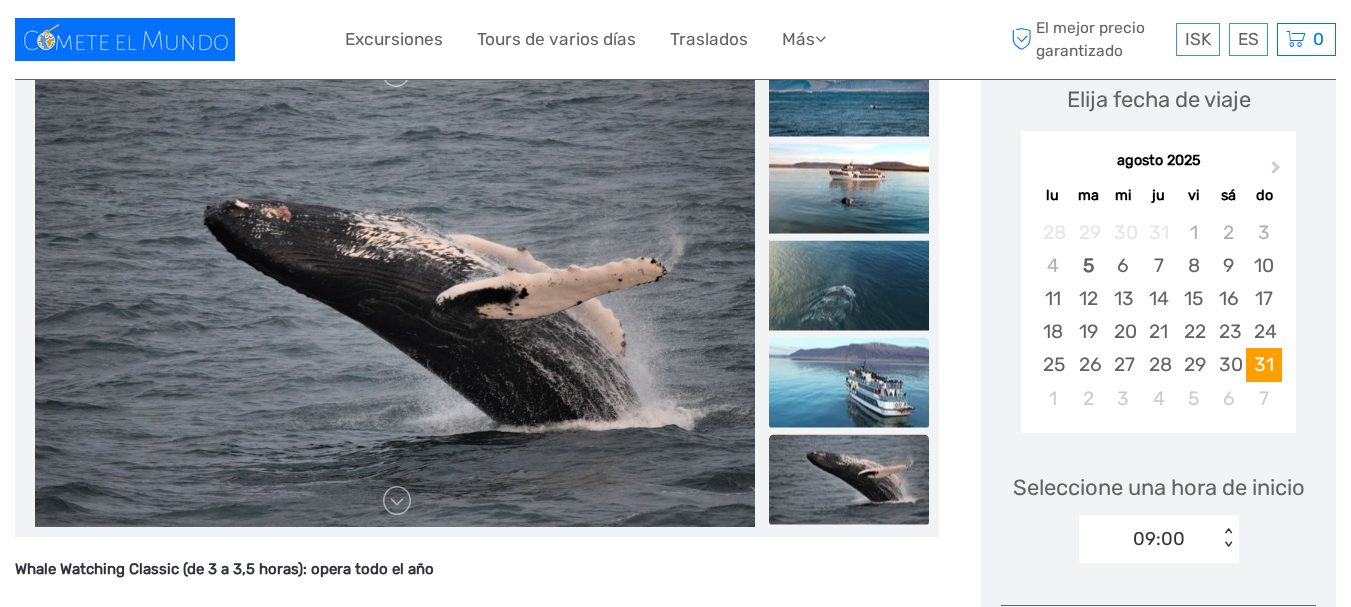 click at bounding box center [849, 382] 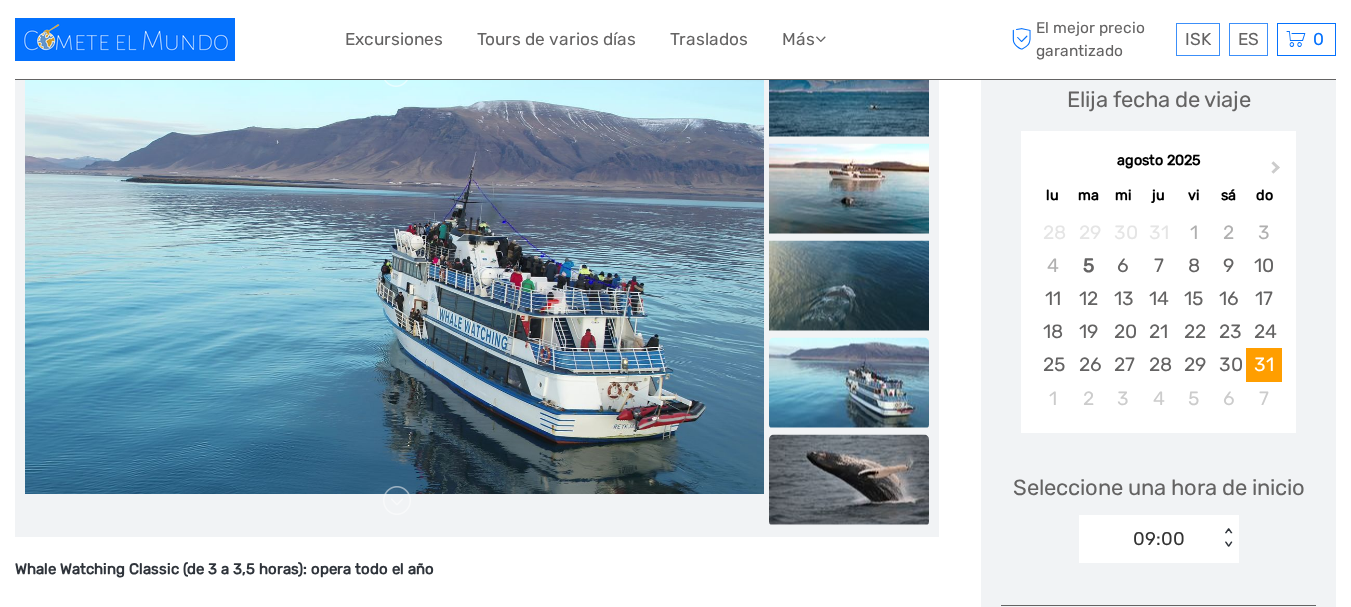click at bounding box center [849, 479] 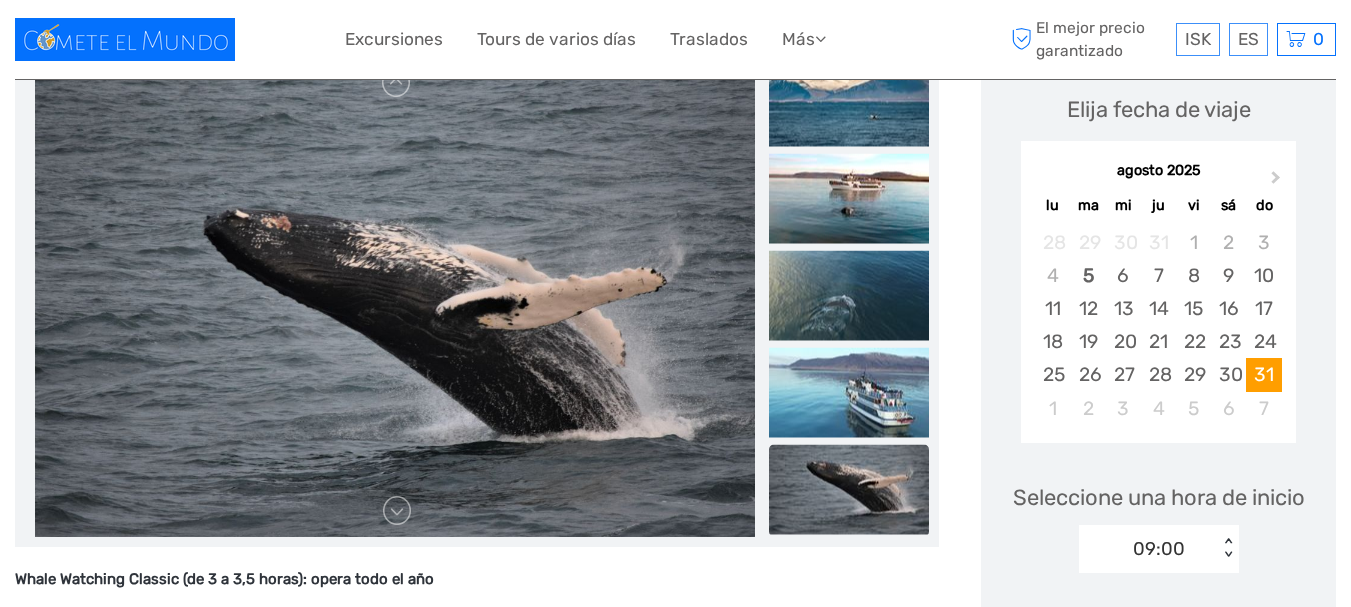 scroll, scrollTop: 200, scrollLeft: 0, axis: vertical 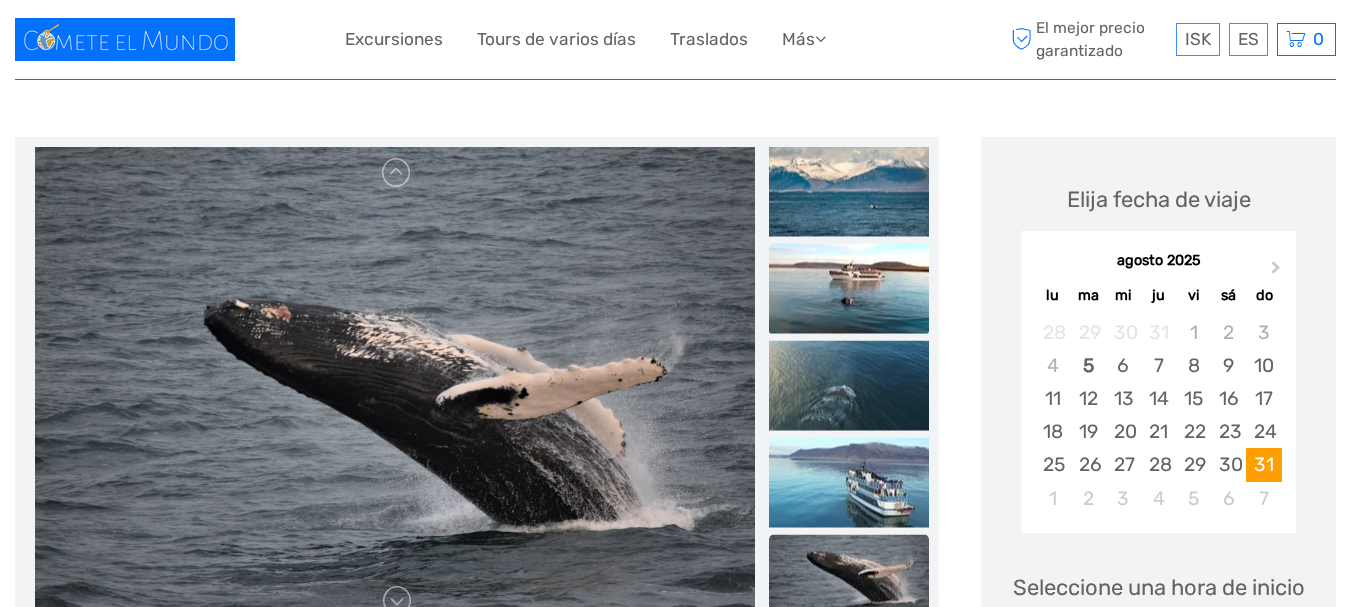 click at bounding box center (849, 288) 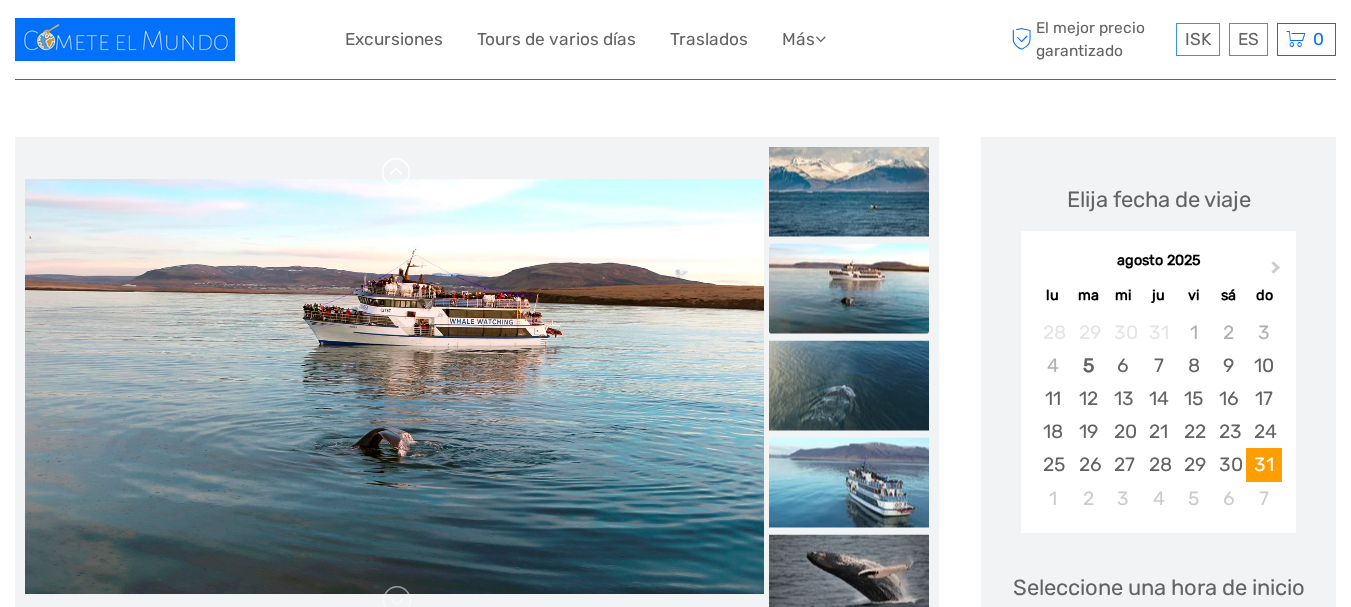 click at bounding box center (397, 173) 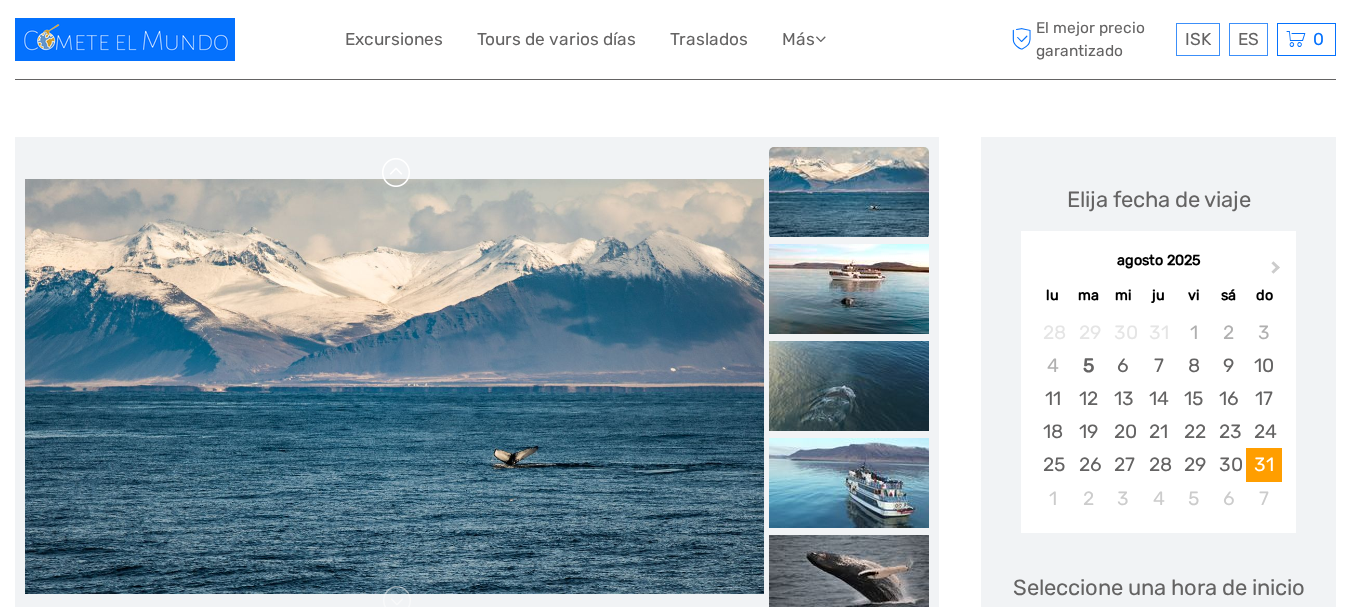 click at bounding box center (397, 173) 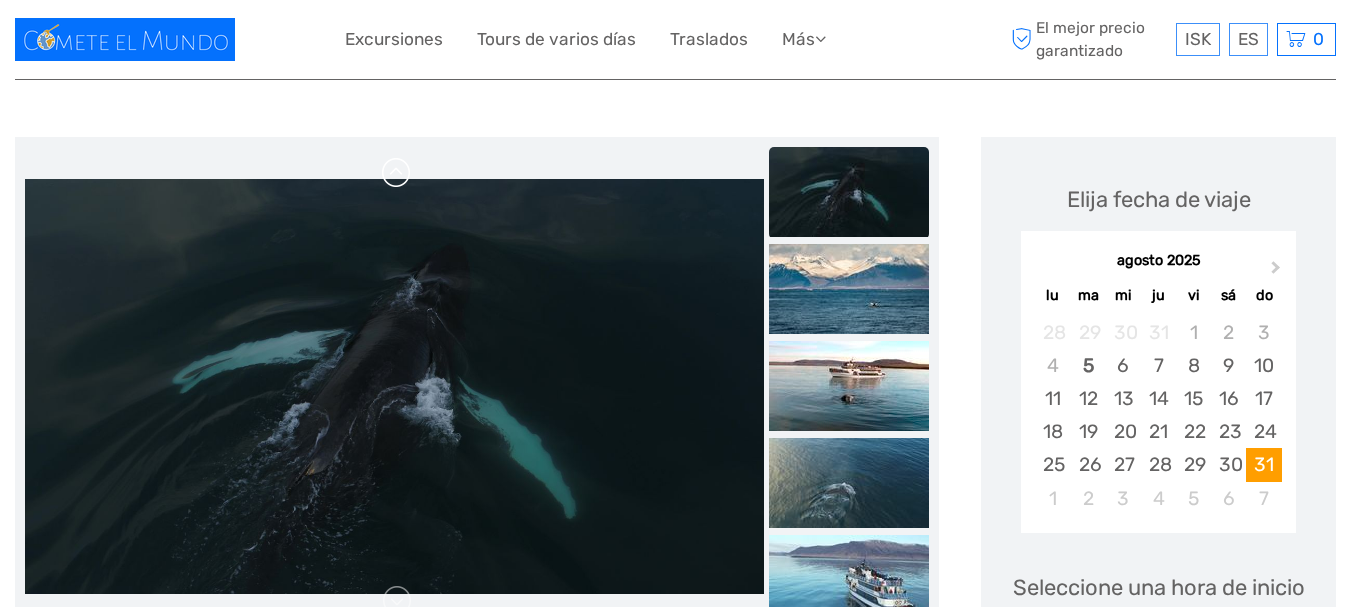 click at bounding box center (397, 173) 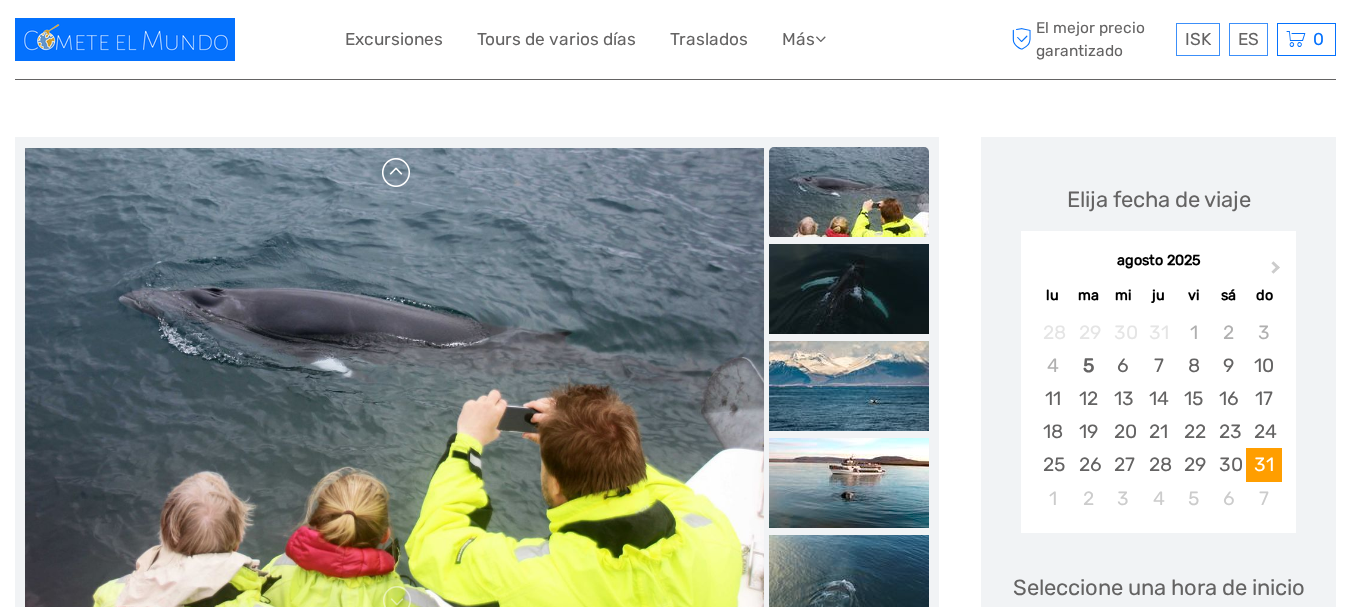 click at bounding box center [397, 173] 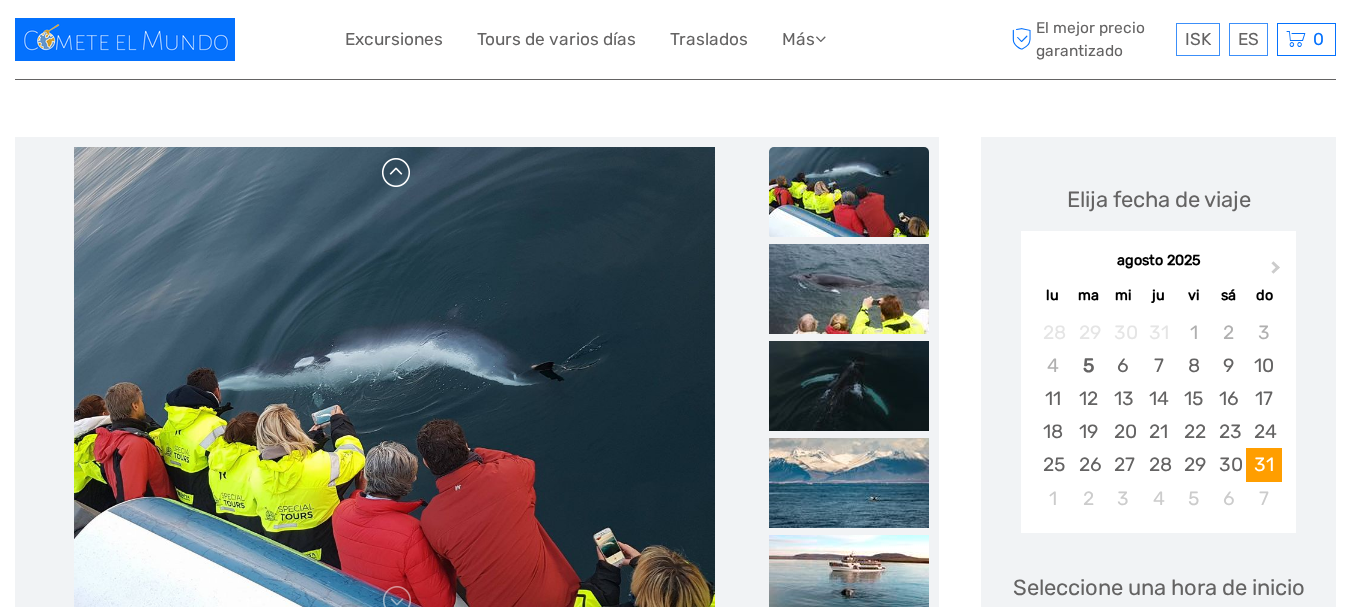 click at bounding box center [397, 173] 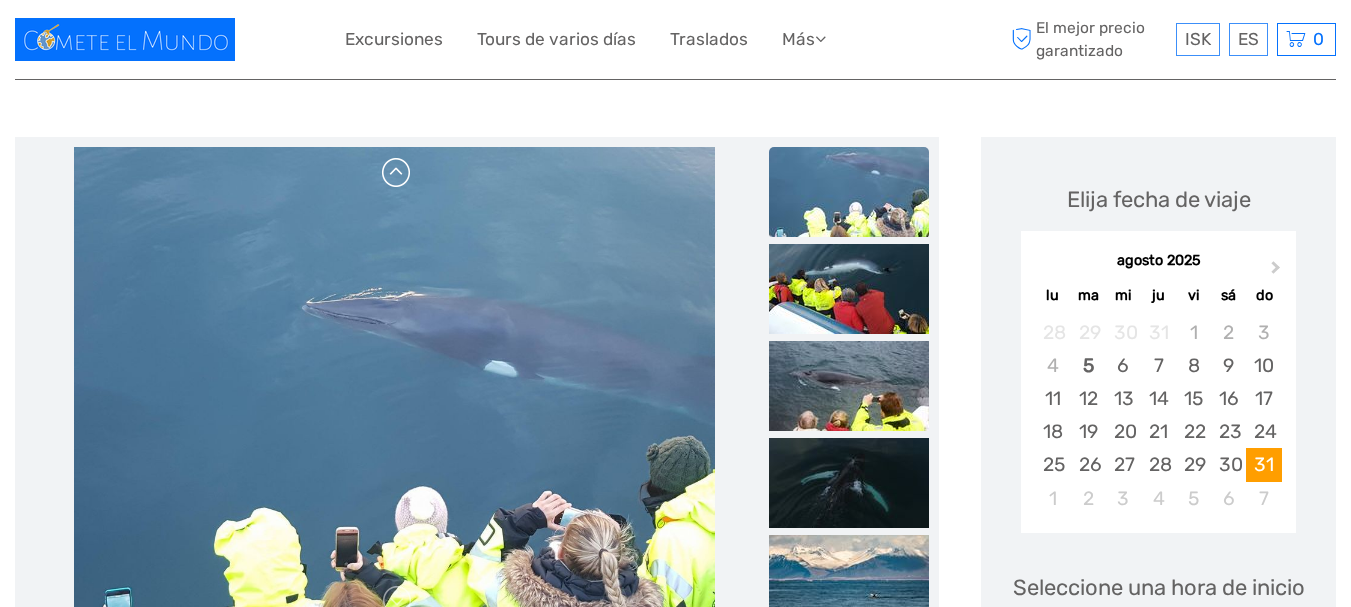 click at bounding box center [397, 173] 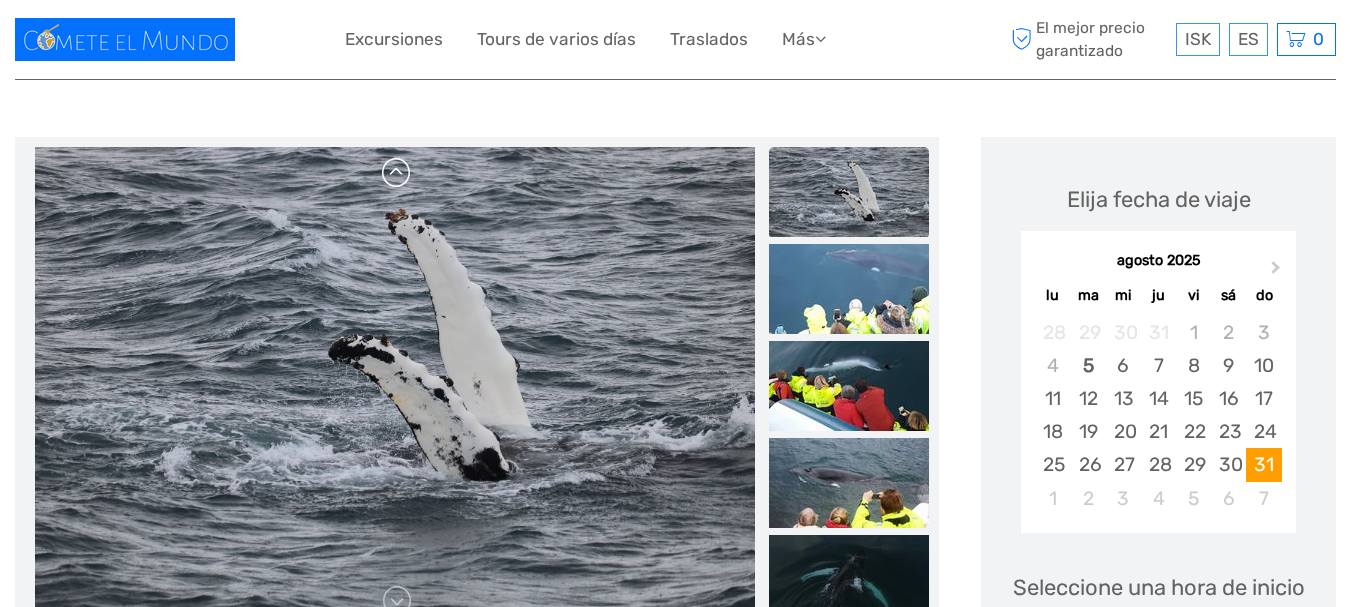 click at bounding box center [397, 173] 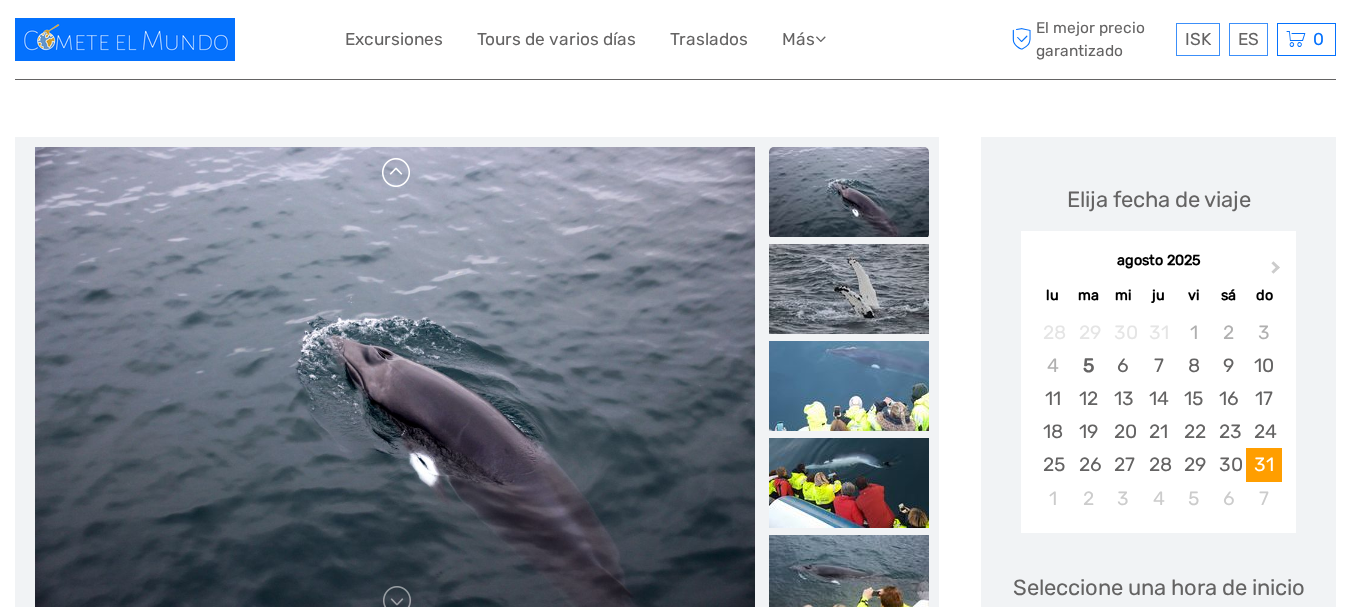 click at bounding box center [397, 173] 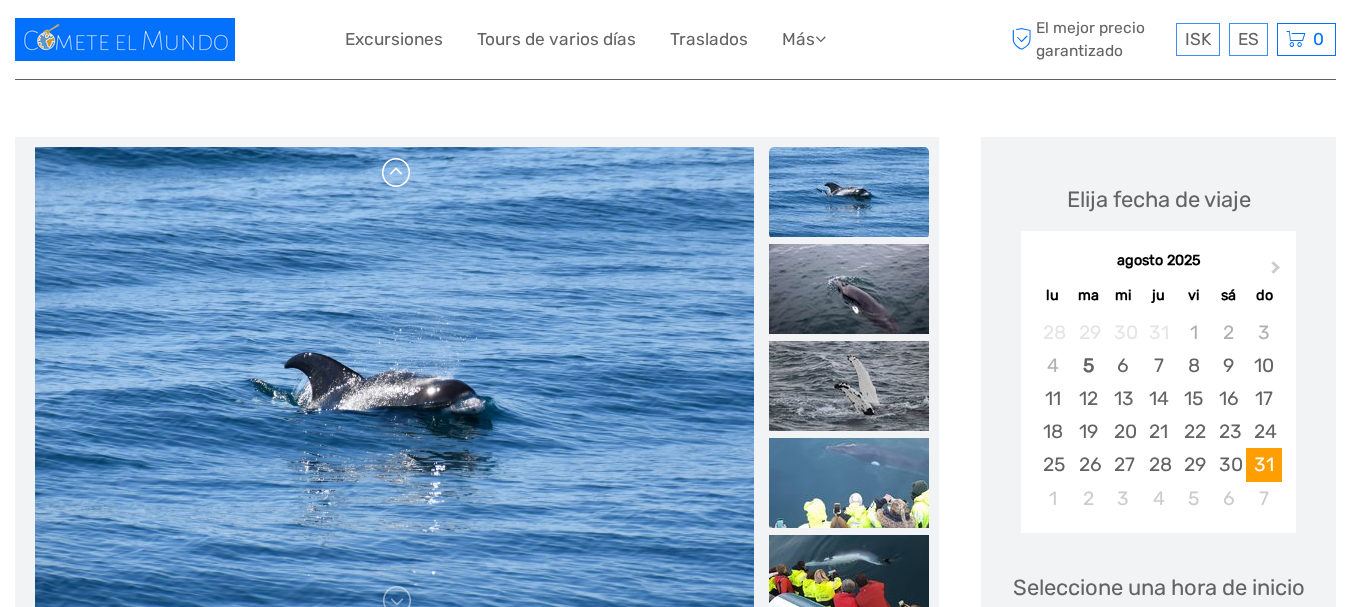 click at bounding box center [397, 173] 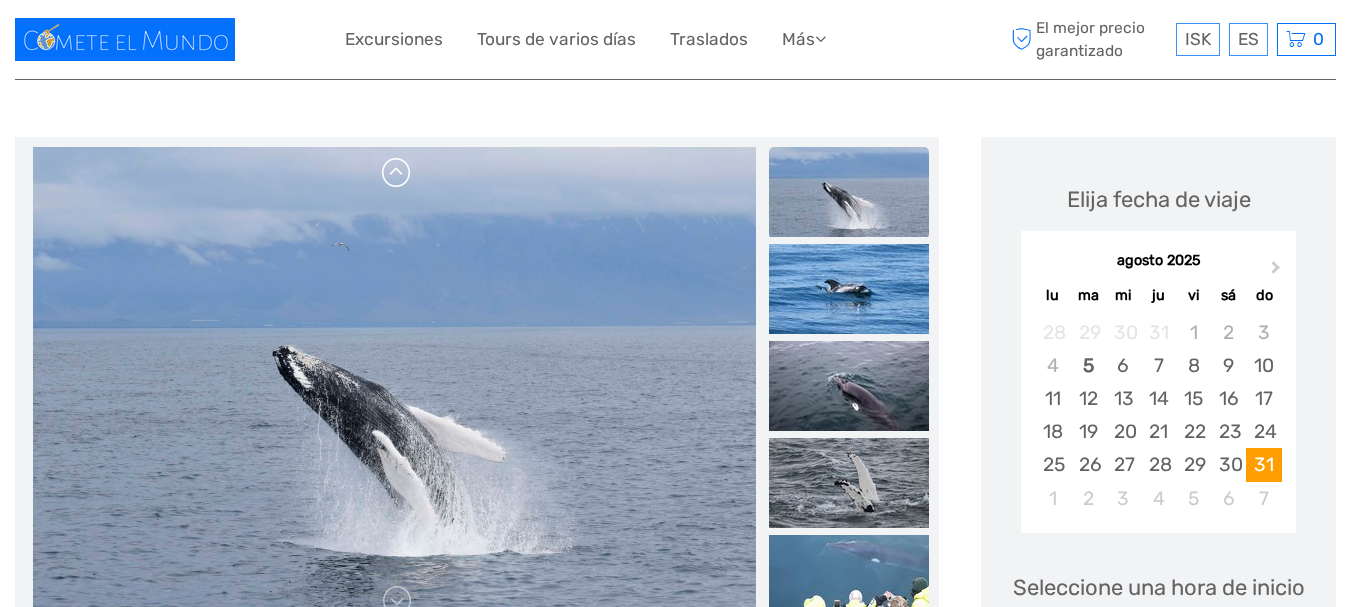 click at bounding box center [397, 173] 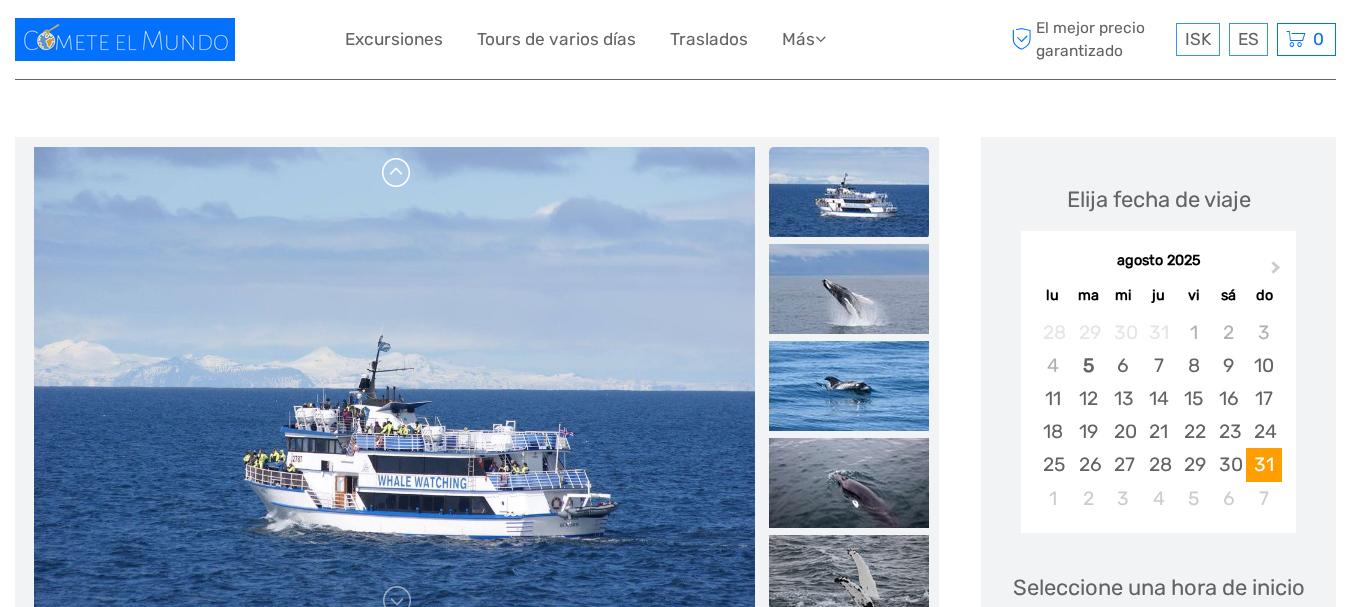 click at bounding box center [397, 173] 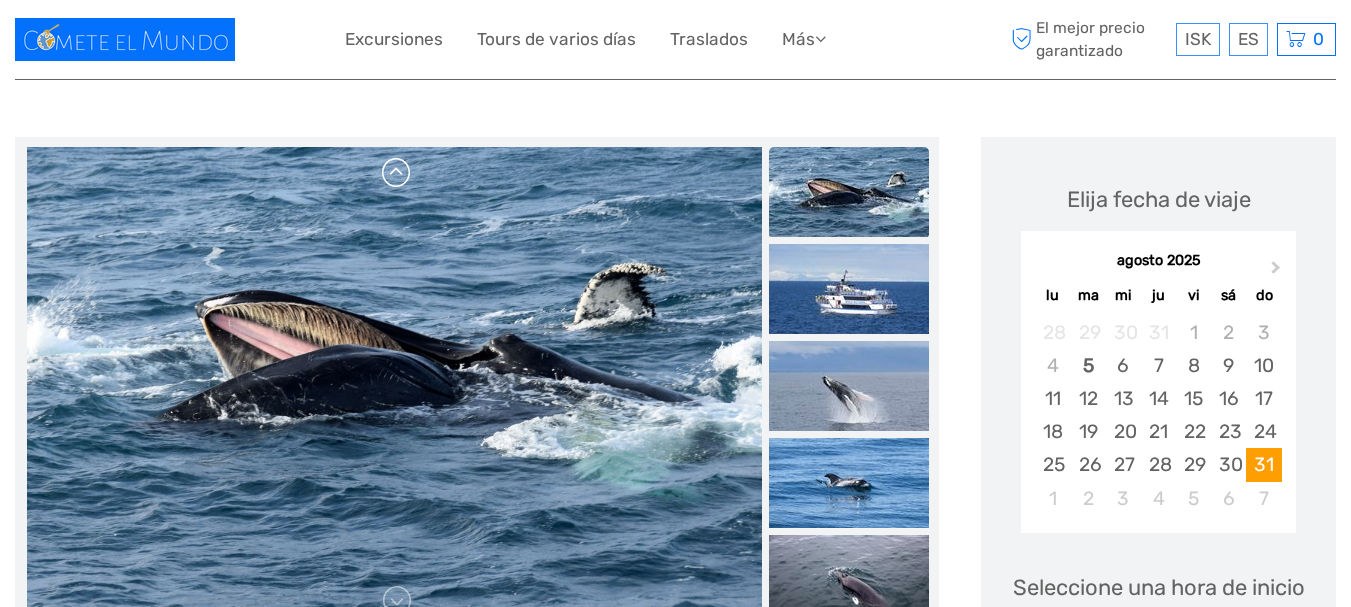 click at bounding box center [397, 173] 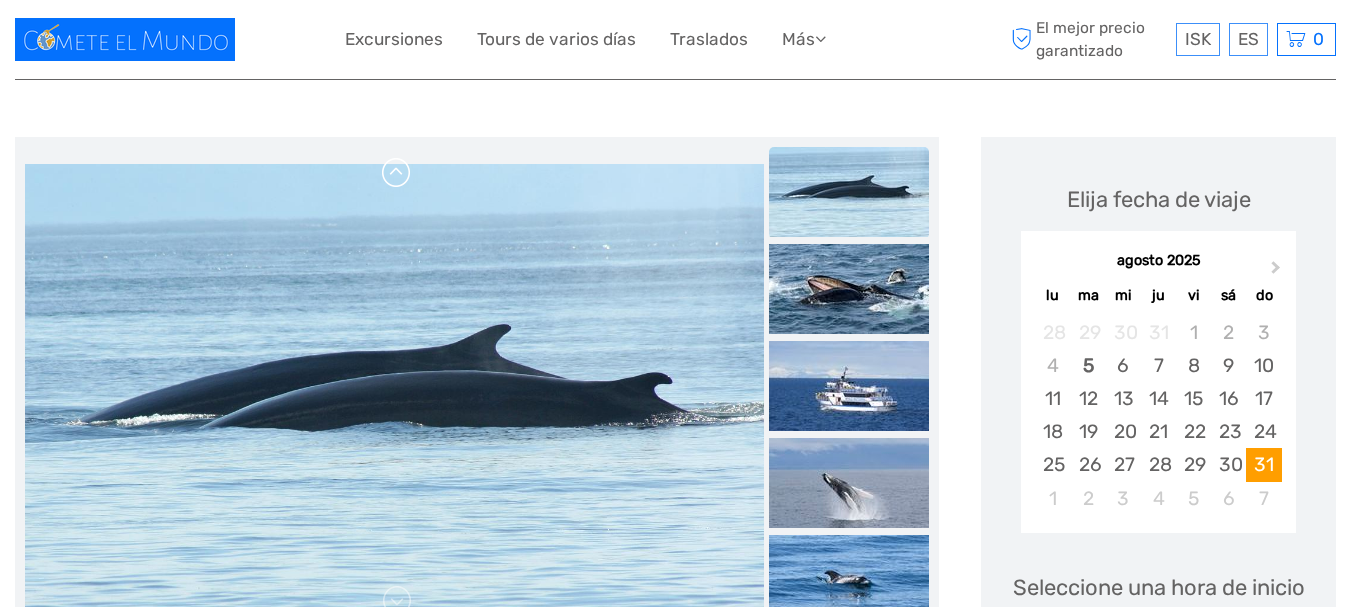 click at bounding box center [397, 173] 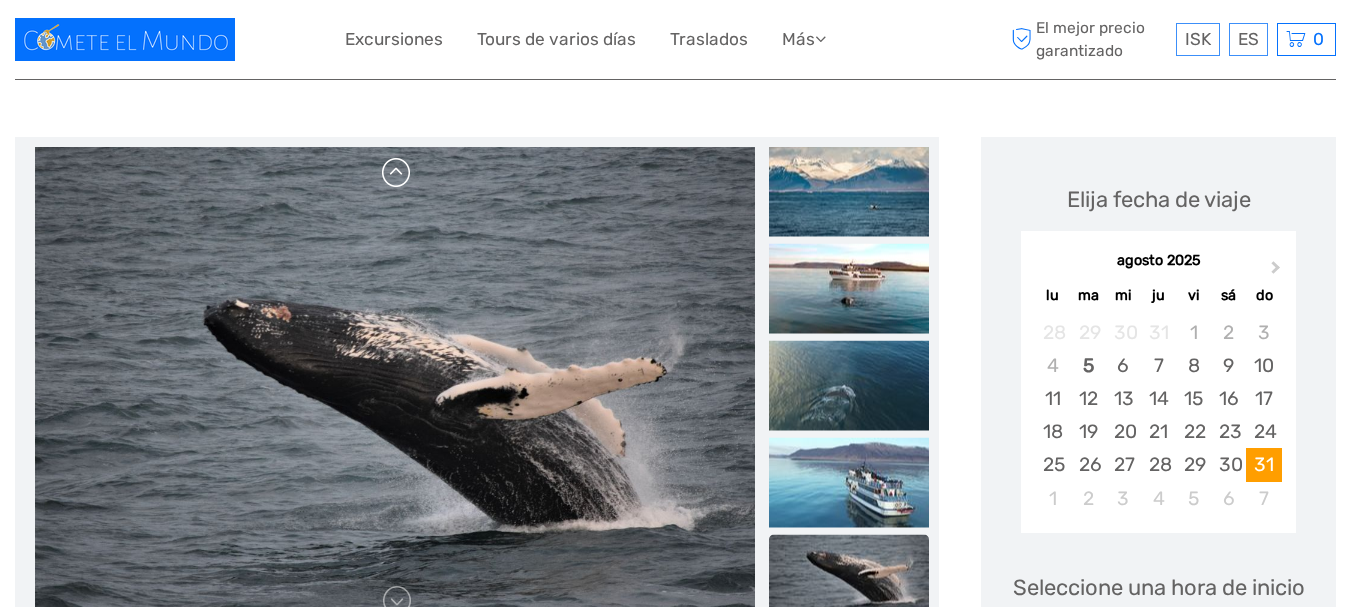 click at bounding box center (397, 173) 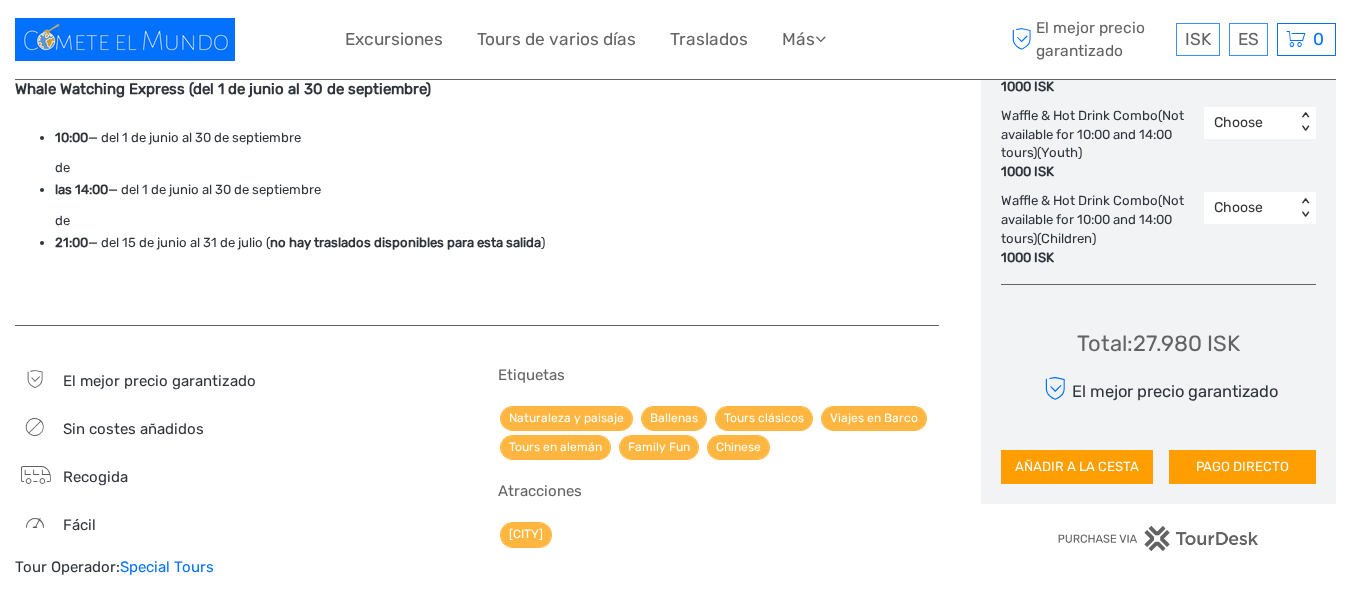 scroll, scrollTop: 1500, scrollLeft: 0, axis: vertical 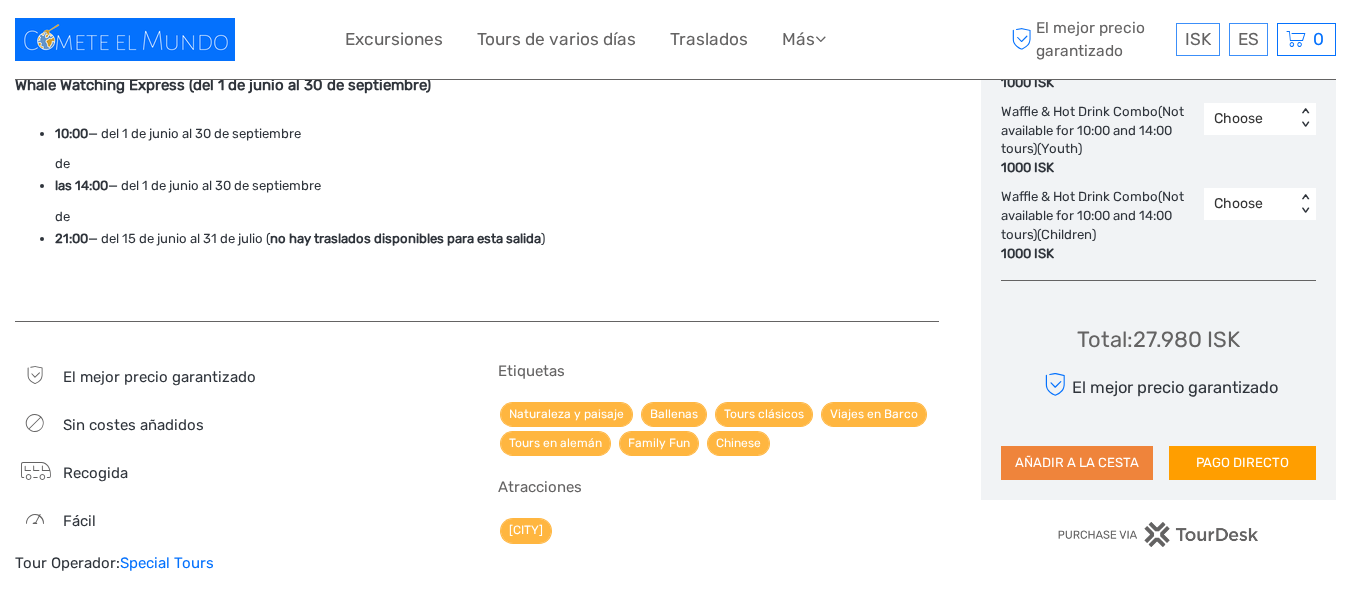 click on "AÑADIR A LA CESTA" at bounding box center [1077, 463] 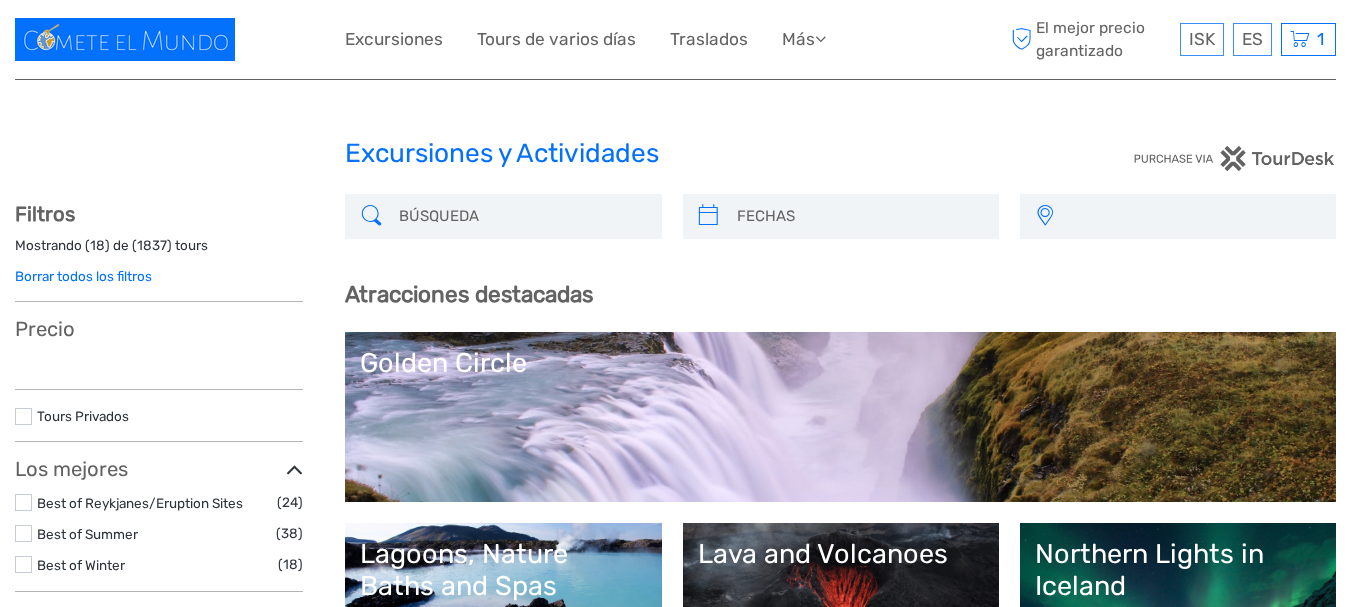 scroll, scrollTop: 0, scrollLeft: 0, axis: both 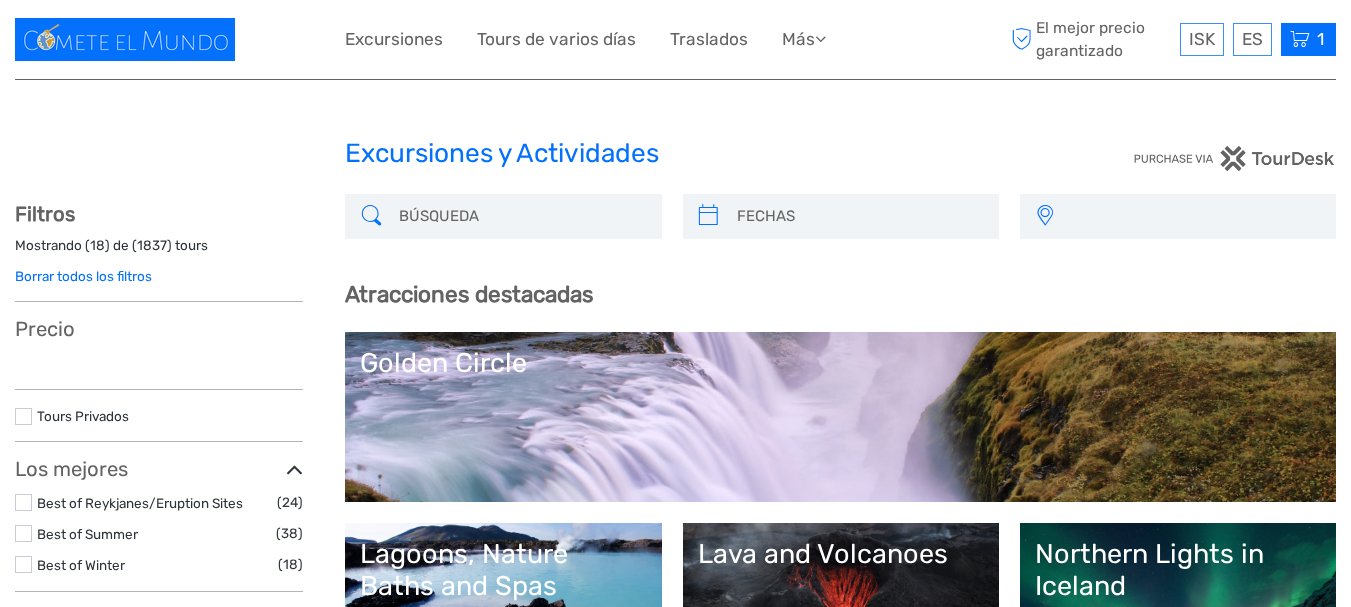 click at bounding box center (1300, 39) 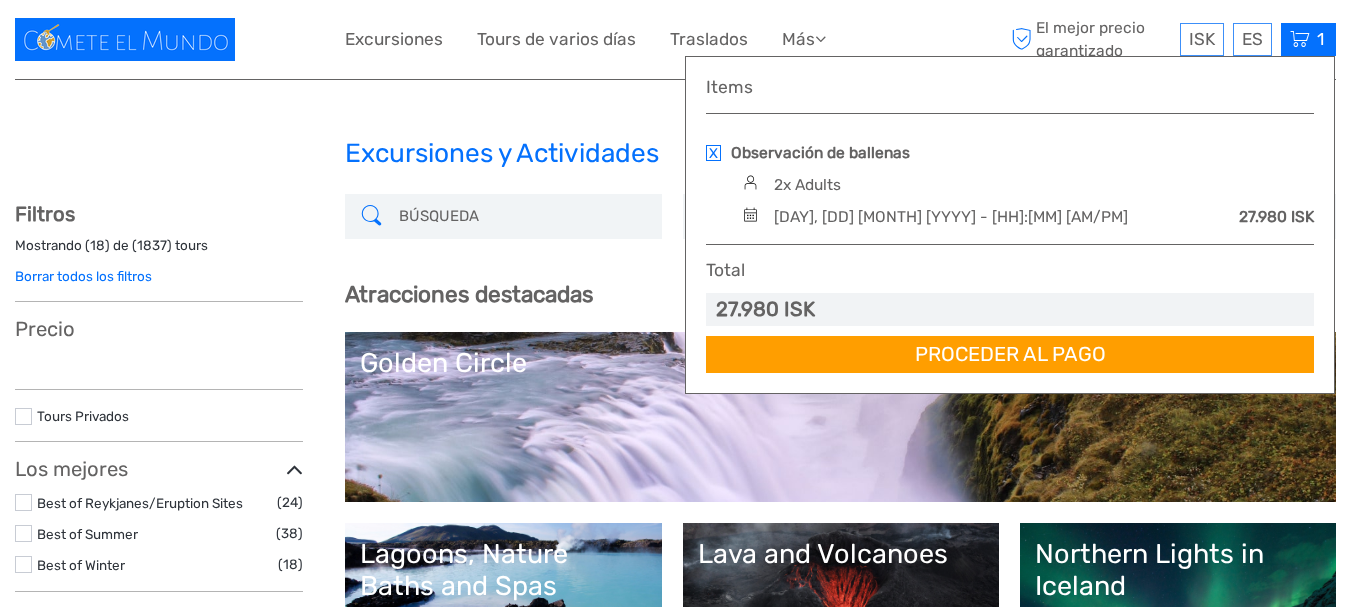 scroll, scrollTop: 0, scrollLeft: 0, axis: both 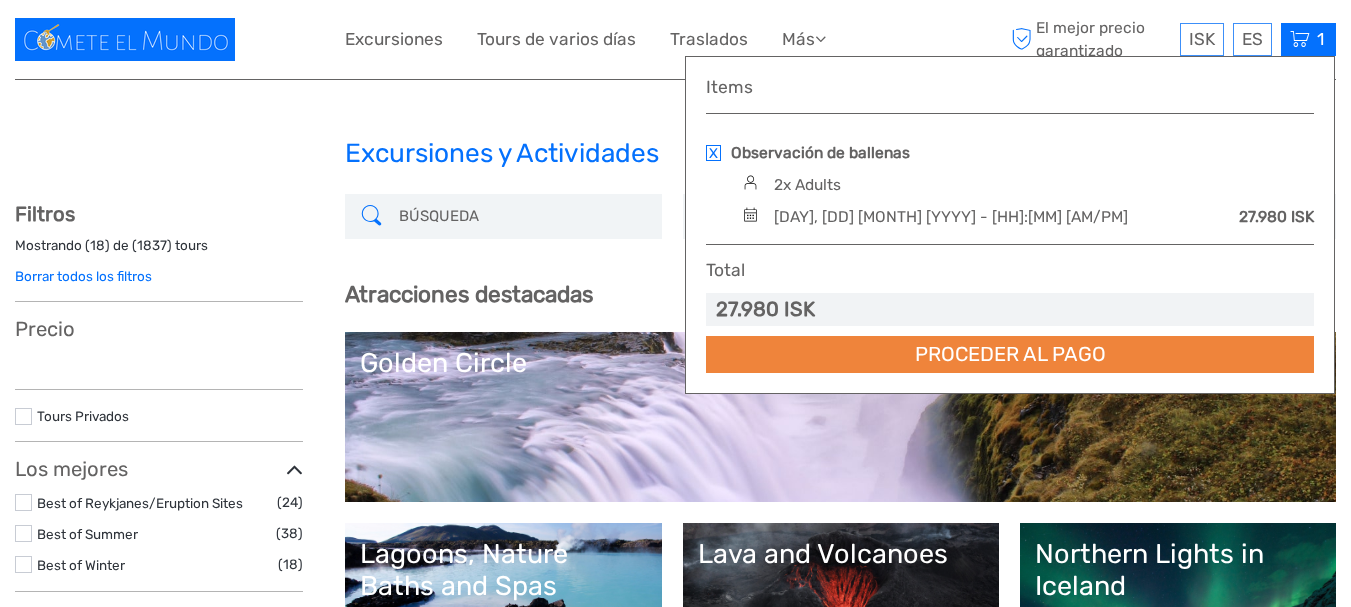 select 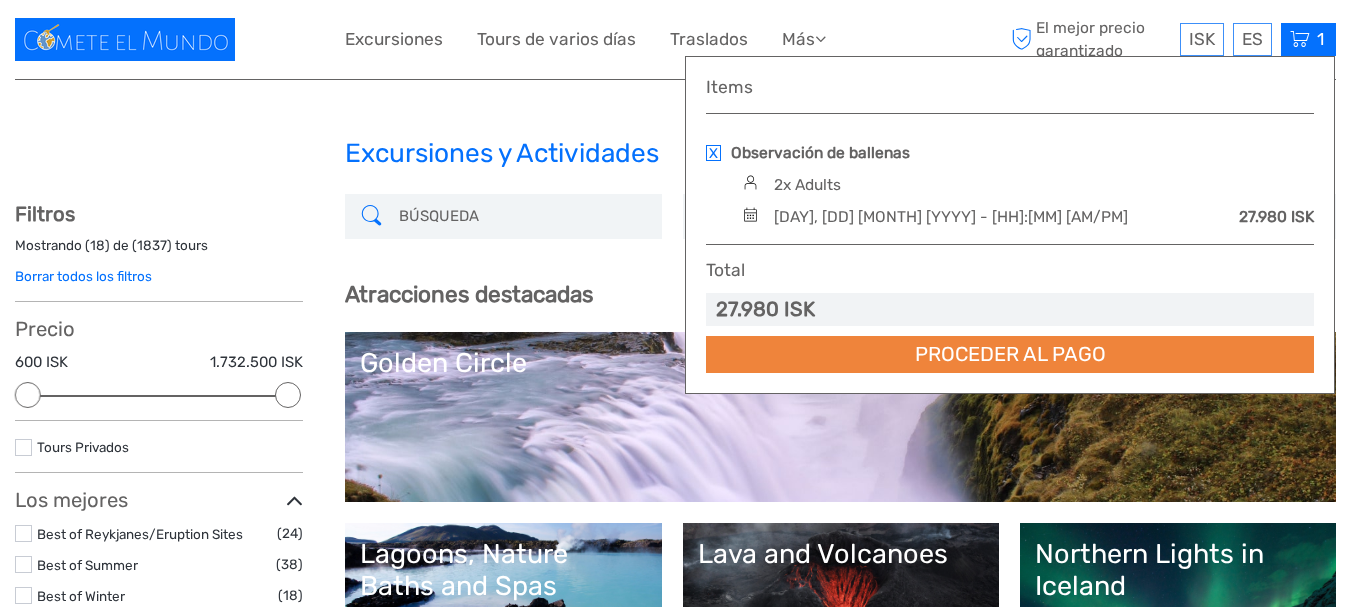 click on "Proceder al pago" at bounding box center [1010, 354] 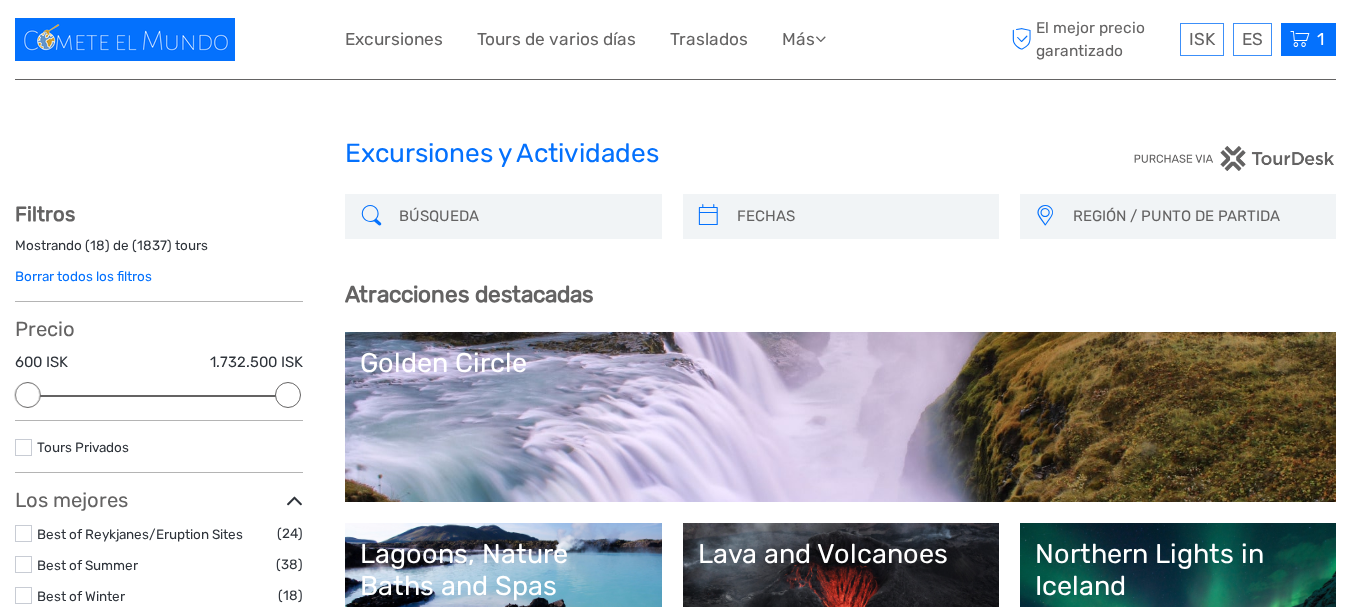 scroll, scrollTop: 0, scrollLeft: 0, axis: both 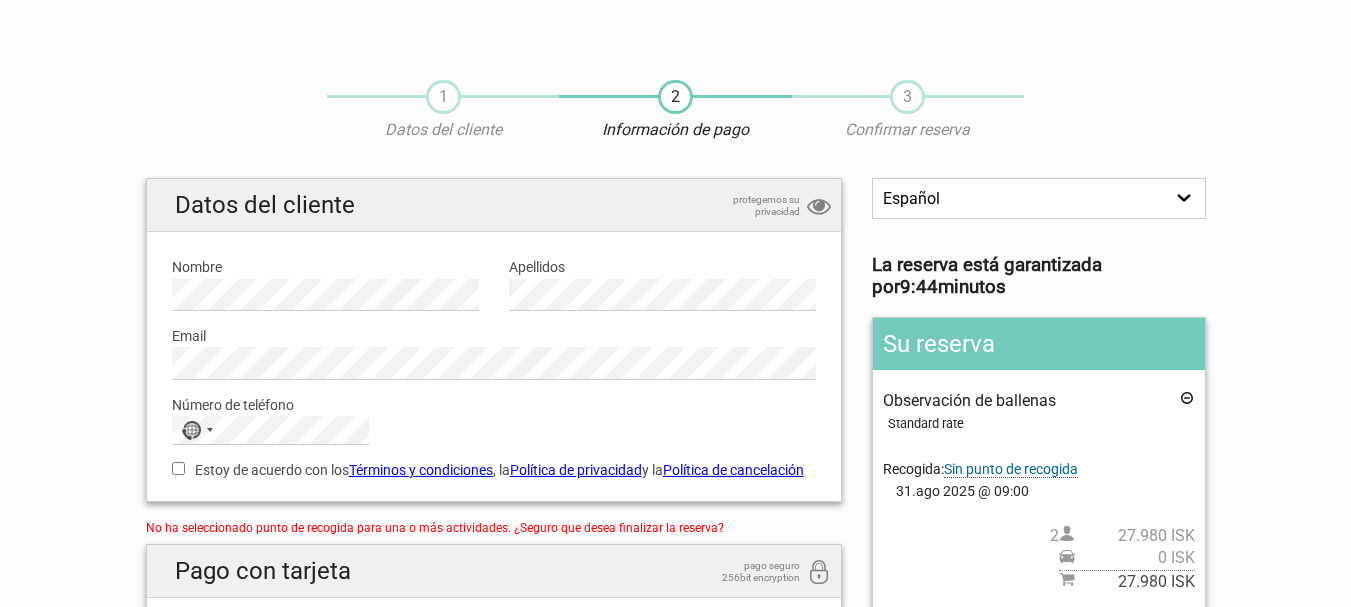click on "Número de teléfono" at bounding box center (494, 405) 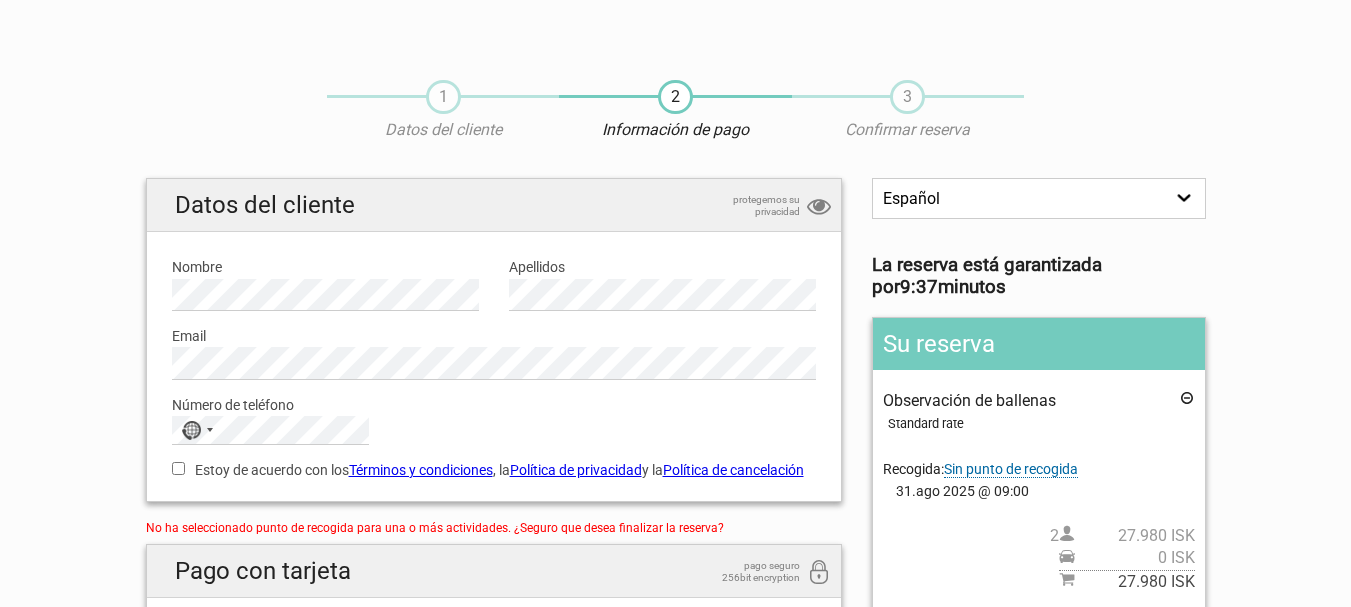 click on "Estoy de acuerdo con los  Términos y condiciones , la  Política de privacidad  y la  Política de cancelación" at bounding box center [494, 470] 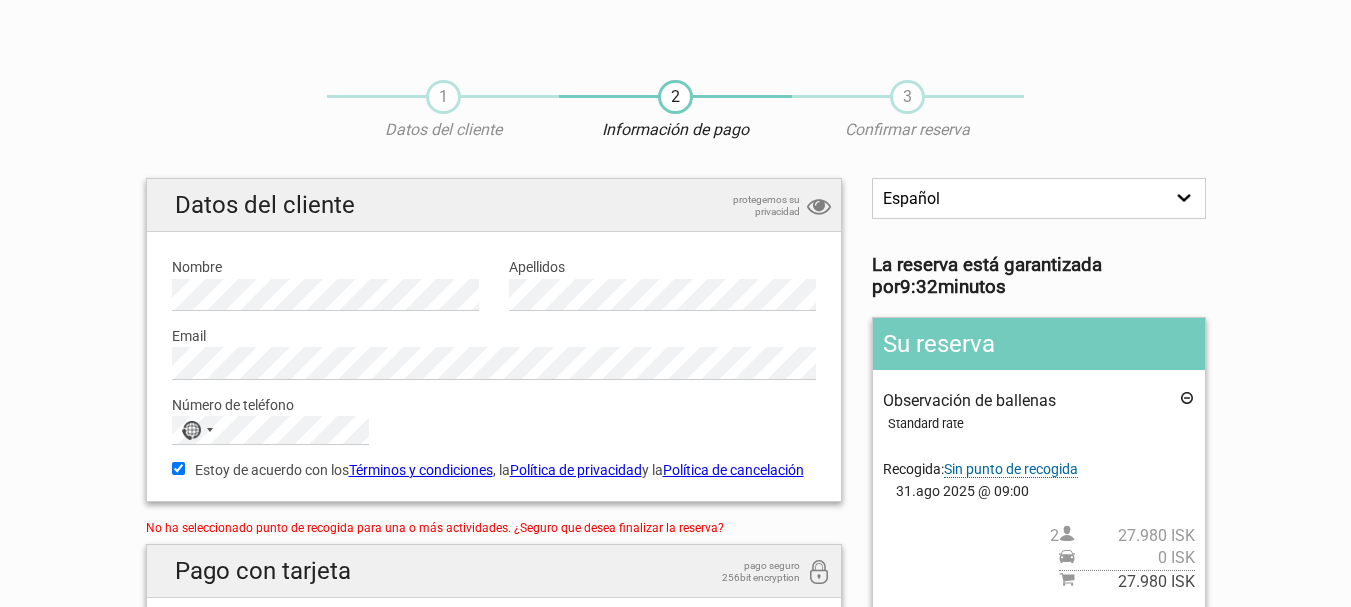 click on "1 Datos del cliente 2 Información de pago 3 Confirmar reserva English Español Deutsch La reserva está garantizada por 9:32 minutos Su reserva Observación de ballenas Standard rate Recogida: Sin punto de recogida Select an option Drop Off 100 ICELAND HOTEL - Pick Up location : Bus Stop 9 Snorrabraut 101 Guesthouse - Pick Up location : Bus stop 9 Snorrabraut 101 Hotel - Pick up location: Bus stop 6 101 Skuggi Guesthouse - Pick up location: Bus stop 14" at bounding box center [676, 502] 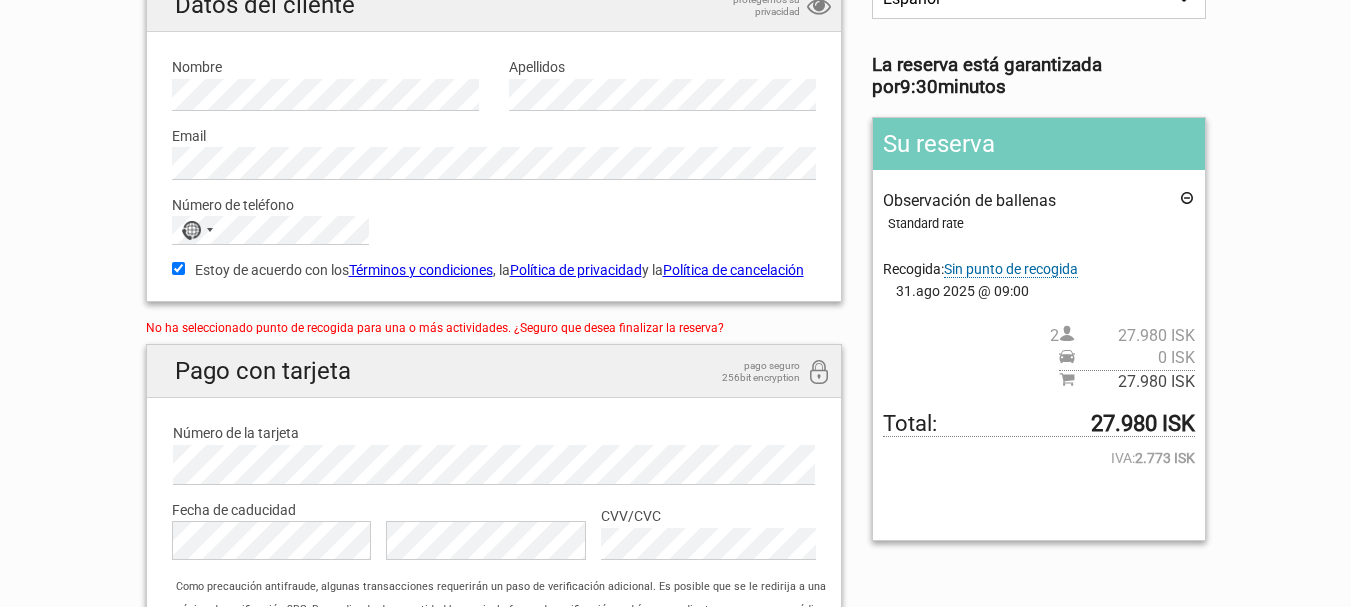 scroll, scrollTop: 300, scrollLeft: 0, axis: vertical 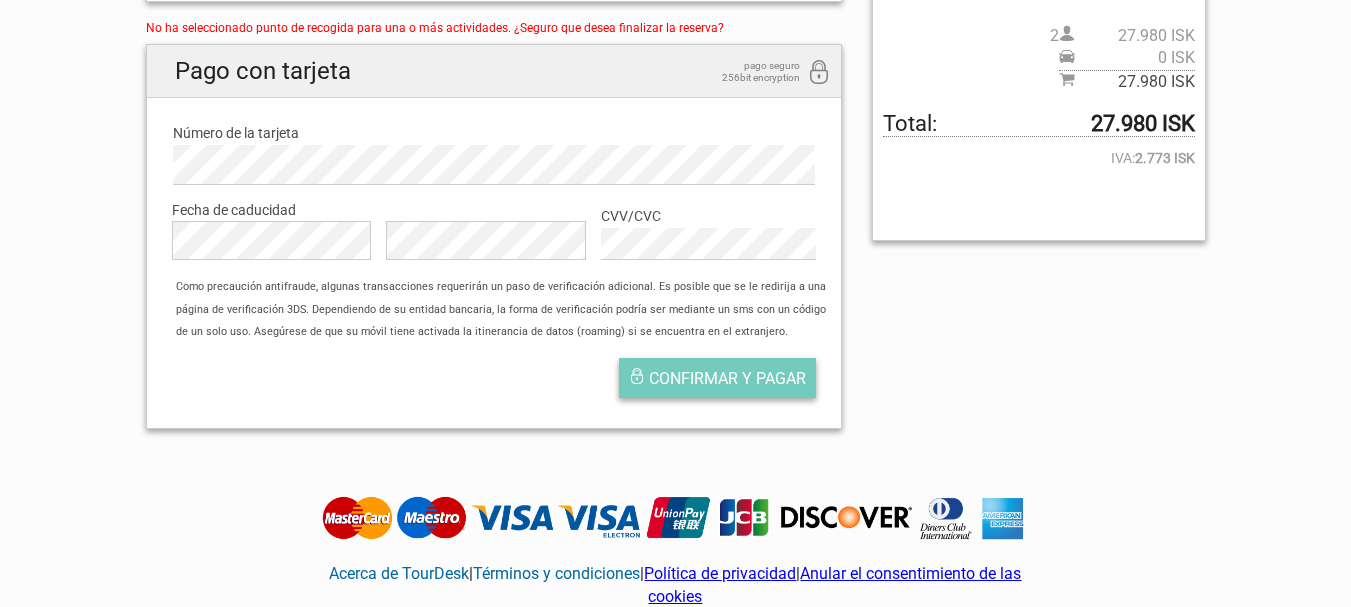 click on "Confirmar y pagar" at bounding box center [727, 378] 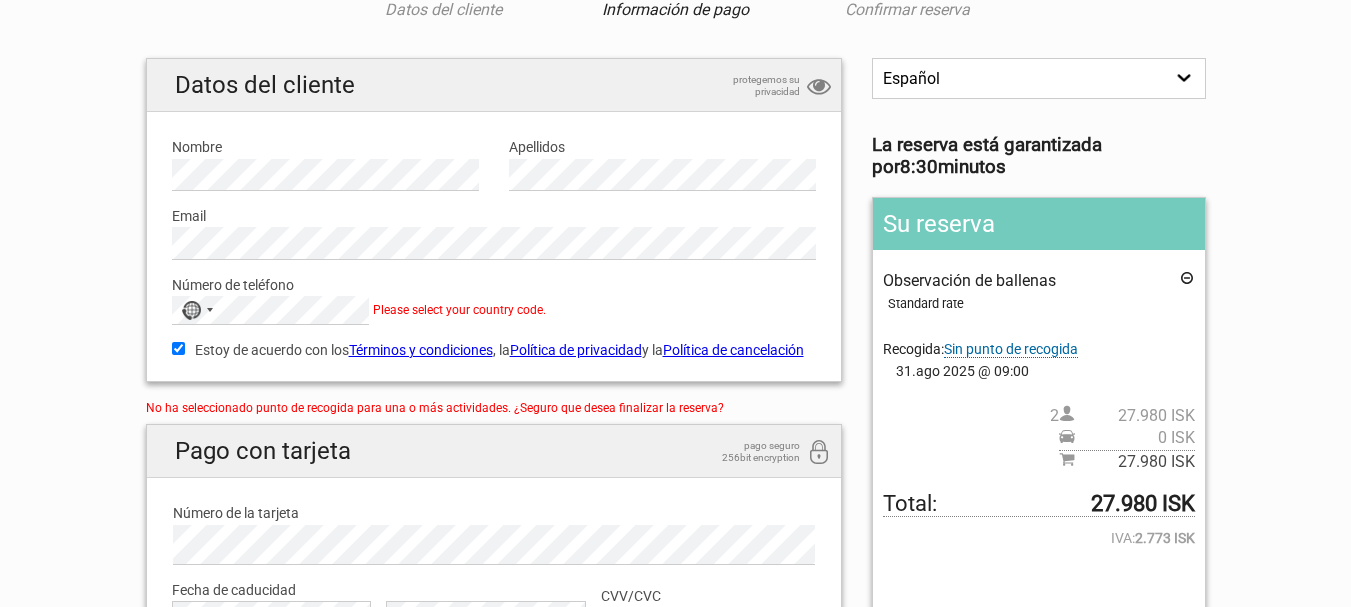 scroll, scrollTop: 0, scrollLeft: 0, axis: both 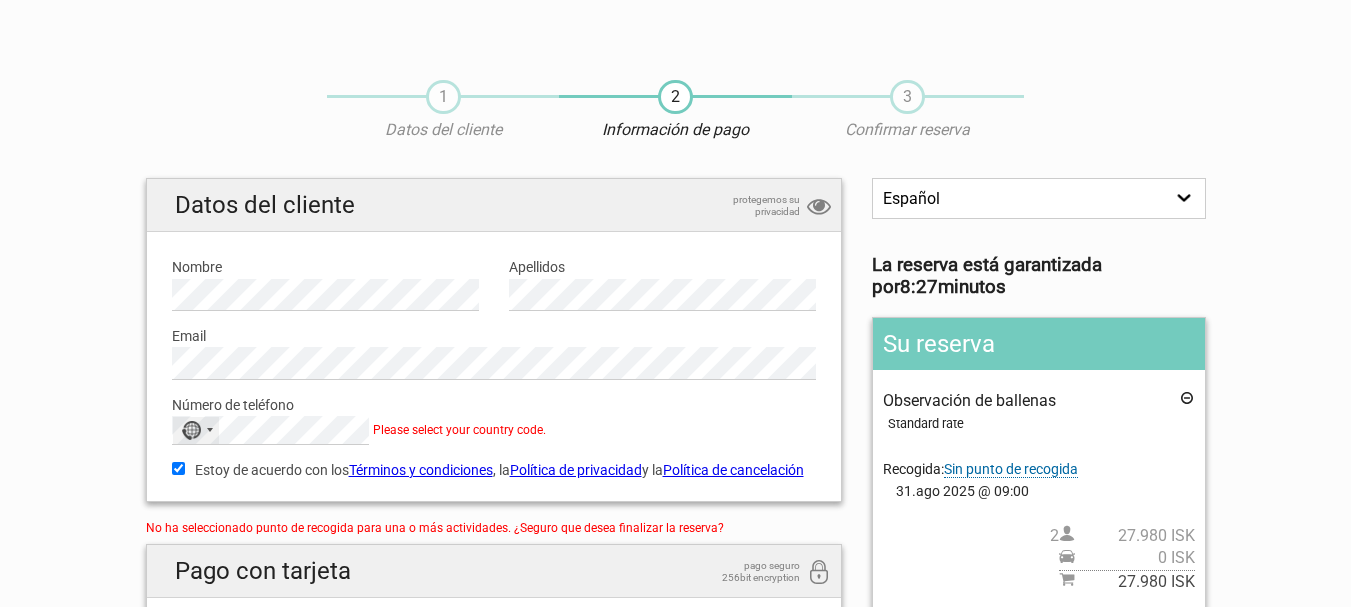 click on "No country selected" at bounding box center (196, 430) 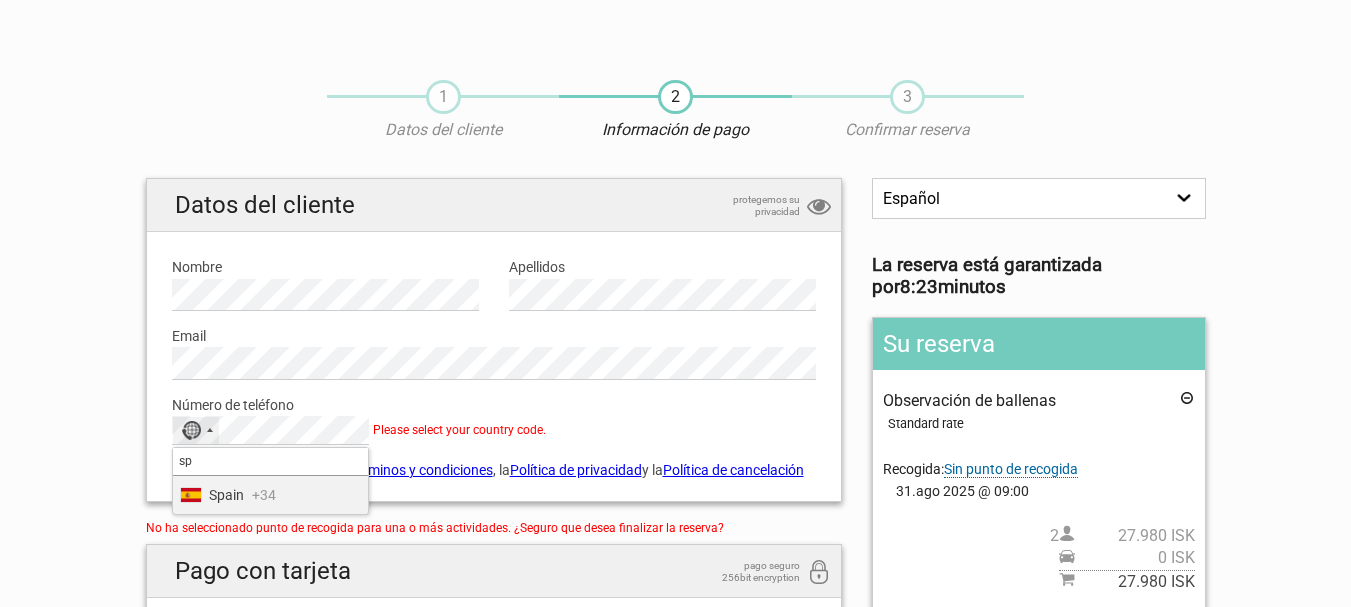 type on "sp" 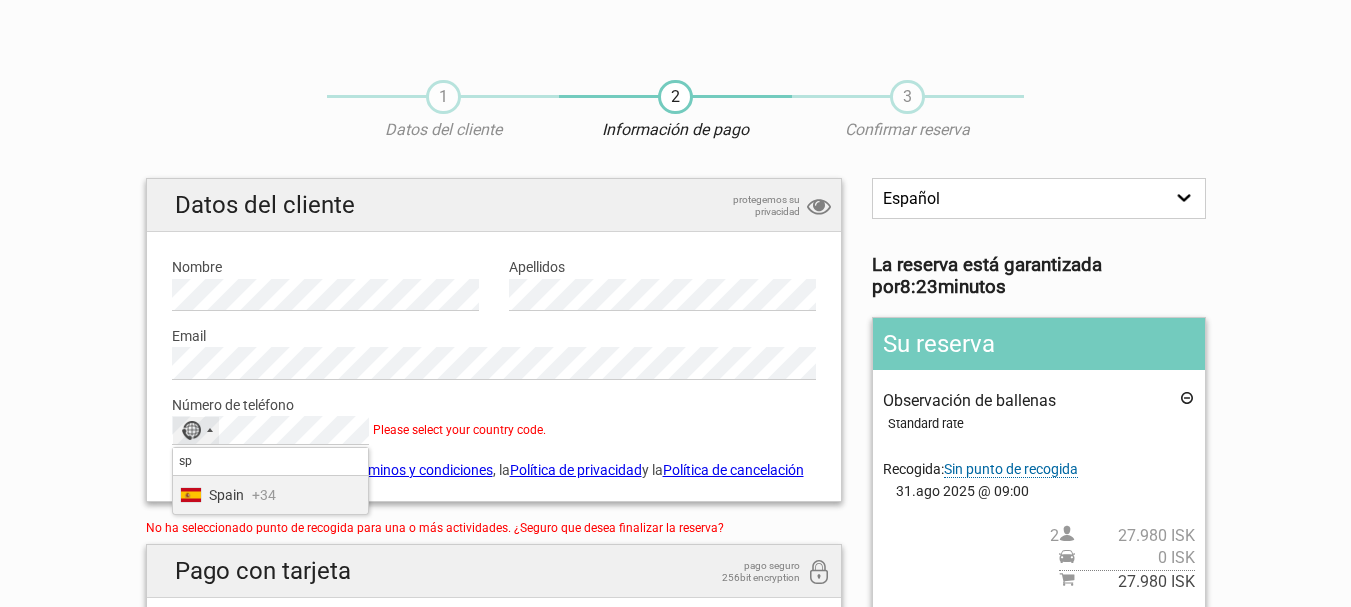 click on "Spain +34" at bounding box center [270, 495] 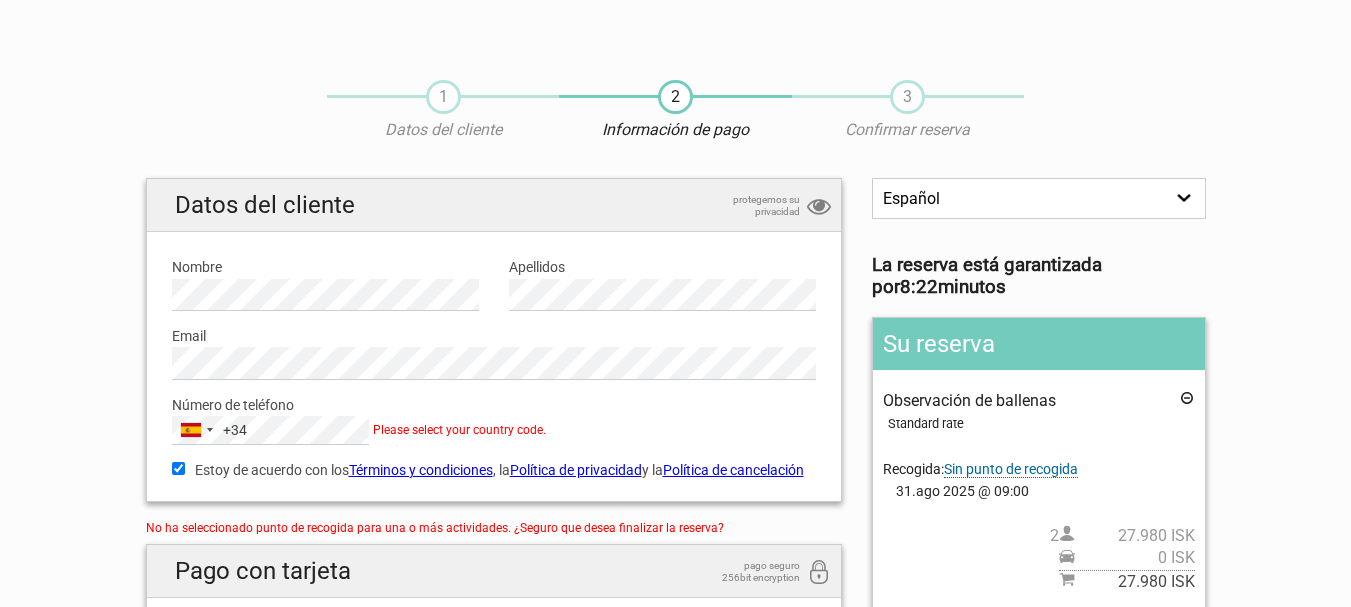 click on "1 Datos del cliente 2 Información de pago 3 Confirmar reserva English Español Deutsch La reserva está garantizada por 8:22 minutos Su reserva Observación de ballenas Standard rate Recogida: Sin punto de recogida Select an option Drop Off 100 ICELAND HOTEL - Pick Up location : Bus Stop 9 Snorrabraut 101 Guesthouse - Pick Up location : Bus stop 9 Snorrabraut 101 Hotel - Pick up location: Bus stop 6" at bounding box center (675, 516) 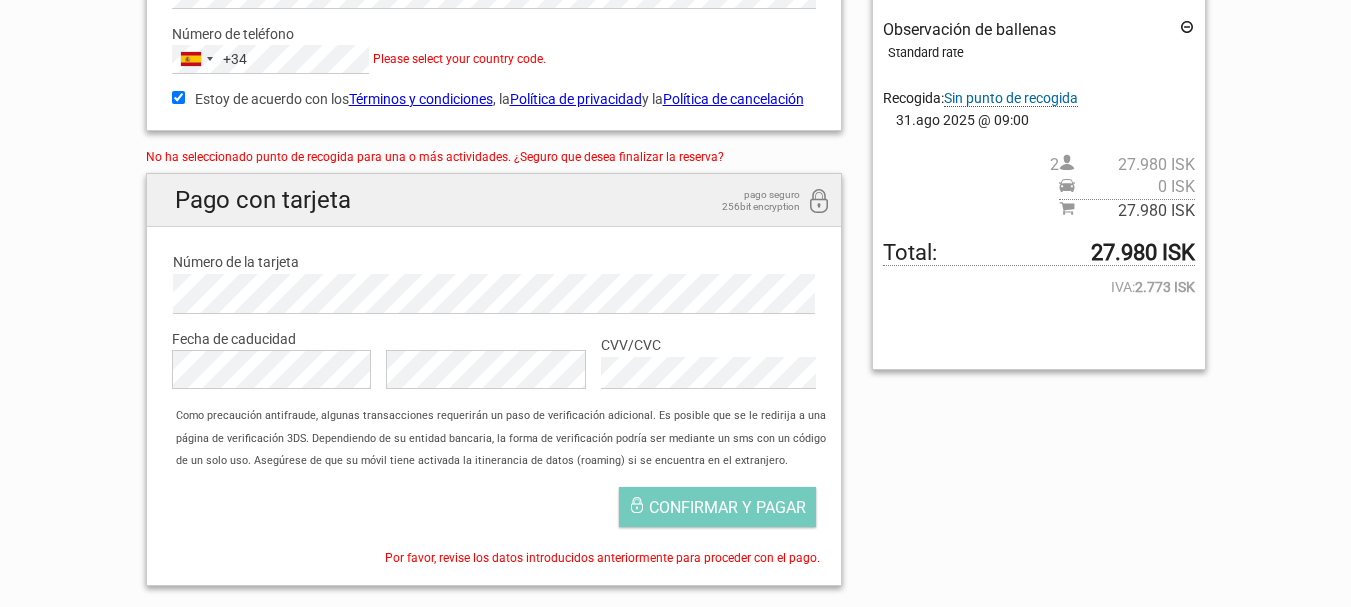 scroll, scrollTop: 400, scrollLeft: 0, axis: vertical 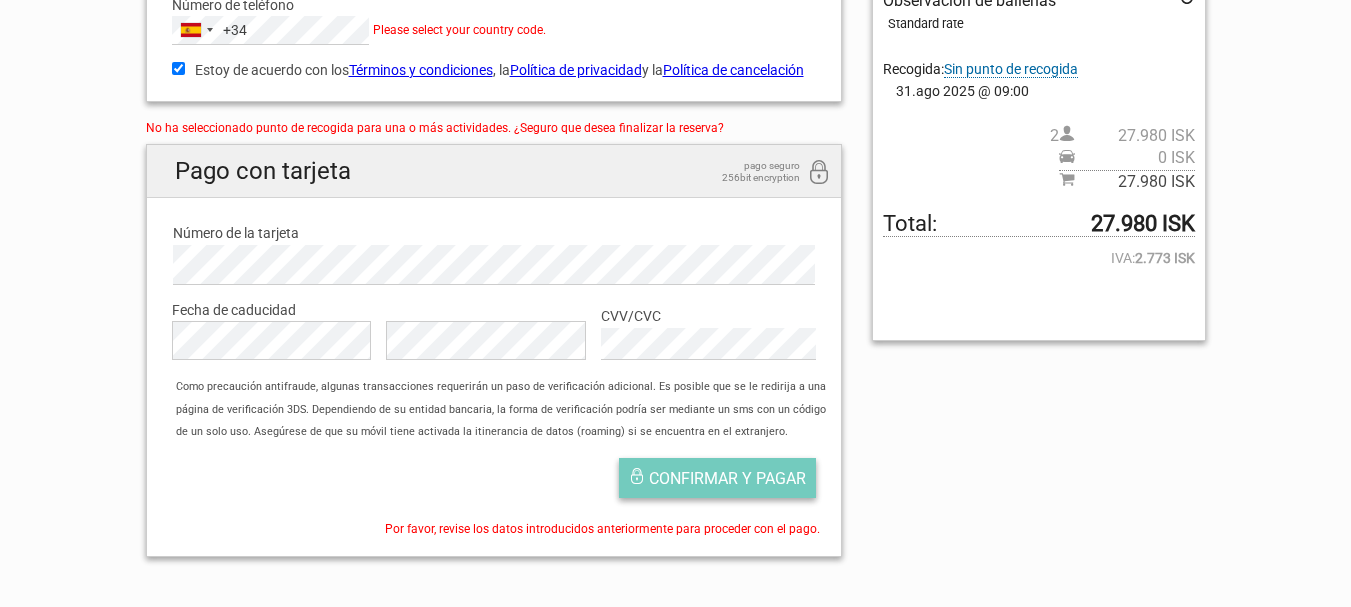 click on "Confirmar y pagar" at bounding box center [727, 478] 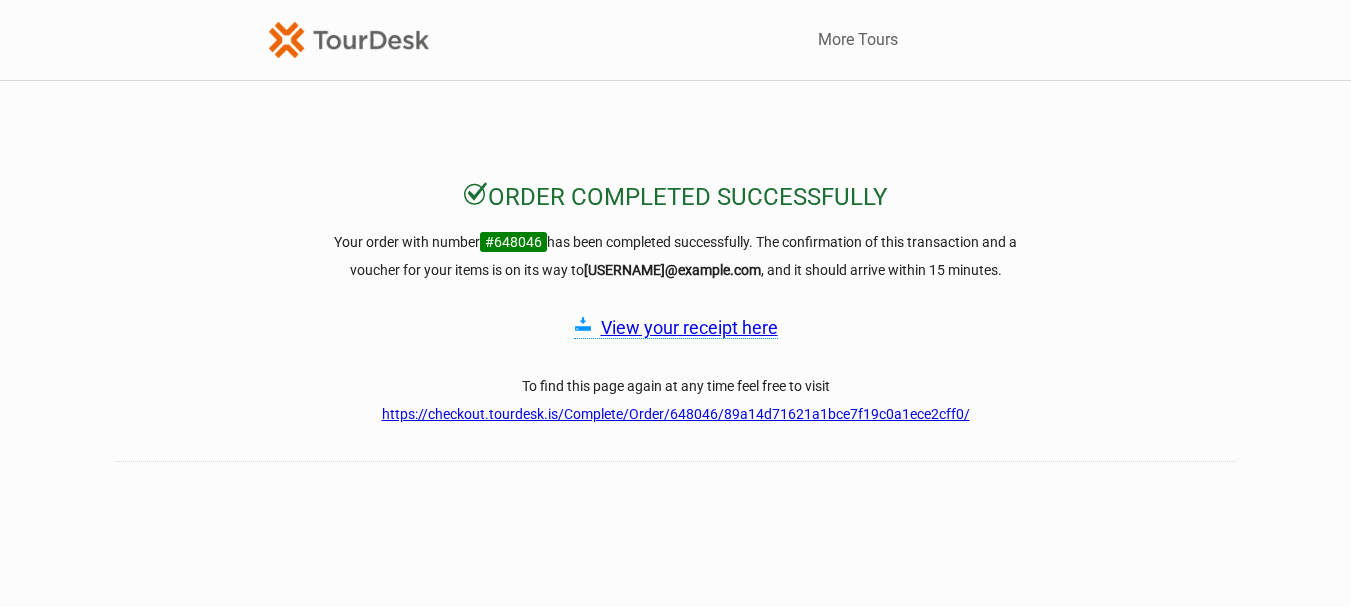 scroll, scrollTop: 0, scrollLeft: 0, axis: both 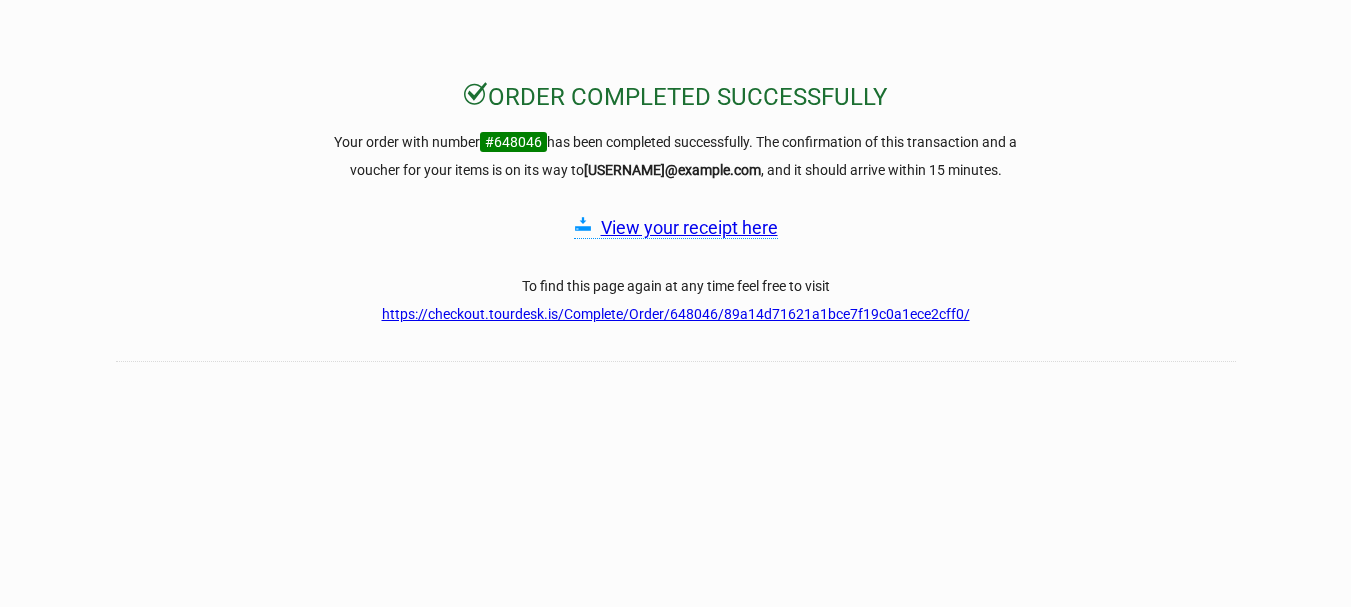 click on "View your receipt here" at bounding box center [689, 227] 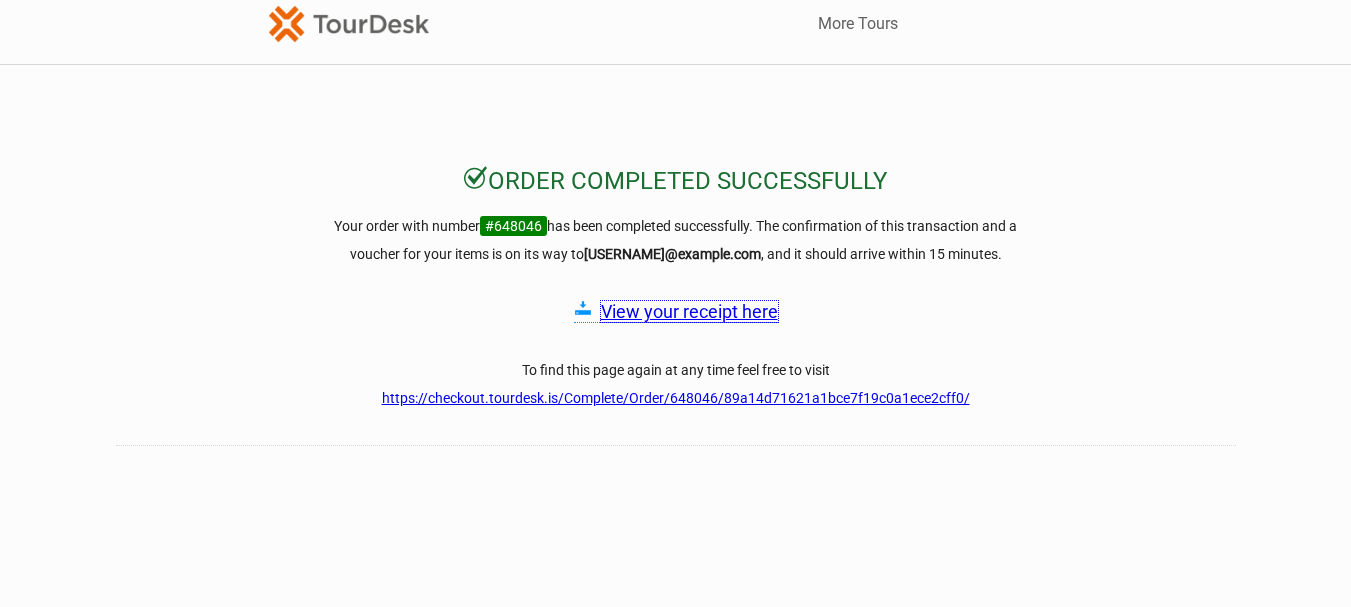 scroll, scrollTop: 0, scrollLeft: 0, axis: both 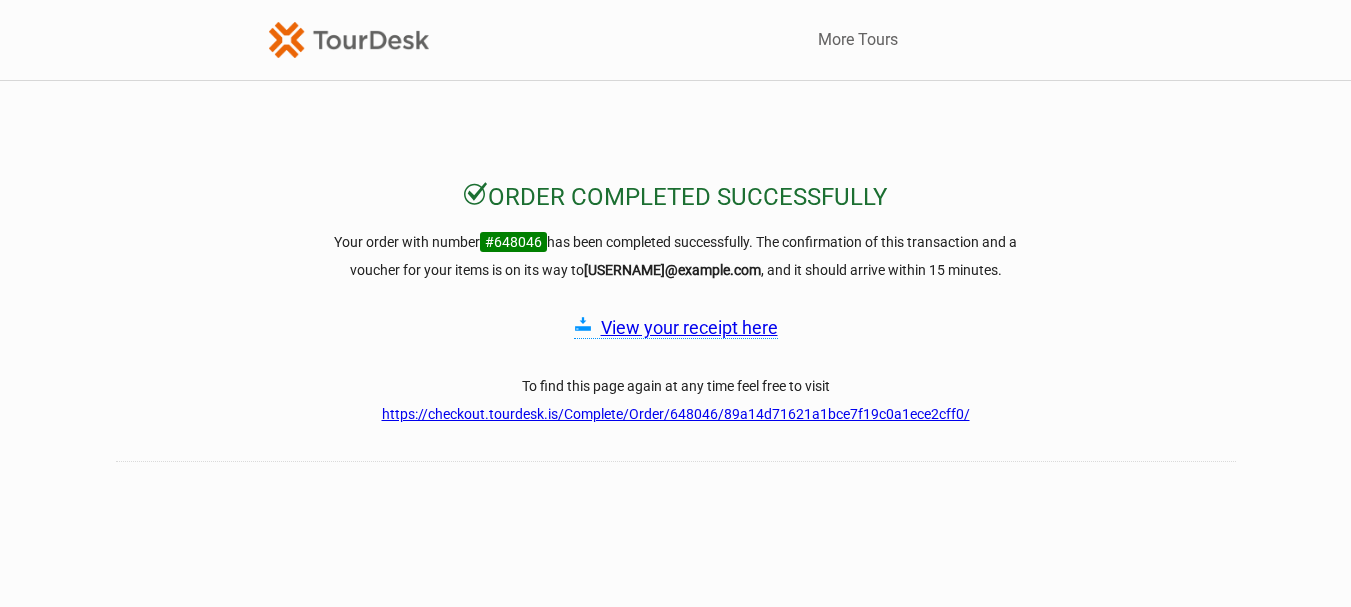 click on "https://checkout.tourdesk.is/Complete/Order/648046/89a14d71621a1bce7f19c0a1ece2cff0/" at bounding box center [676, 414] 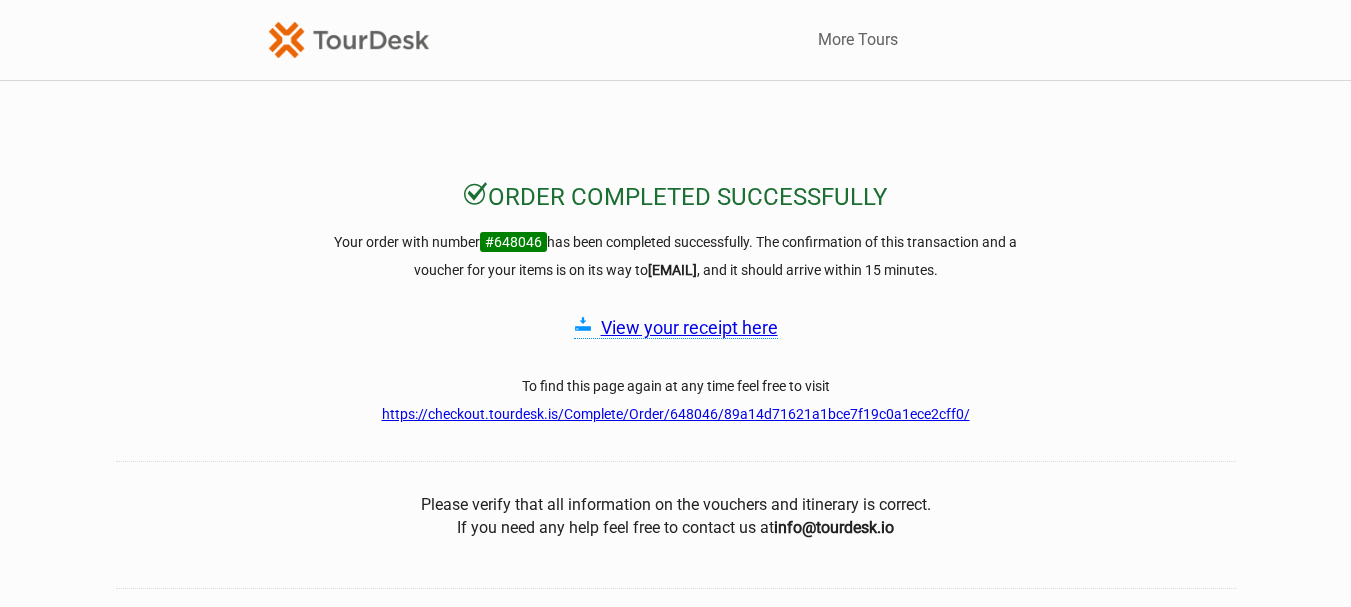 scroll, scrollTop: 0, scrollLeft: 0, axis: both 